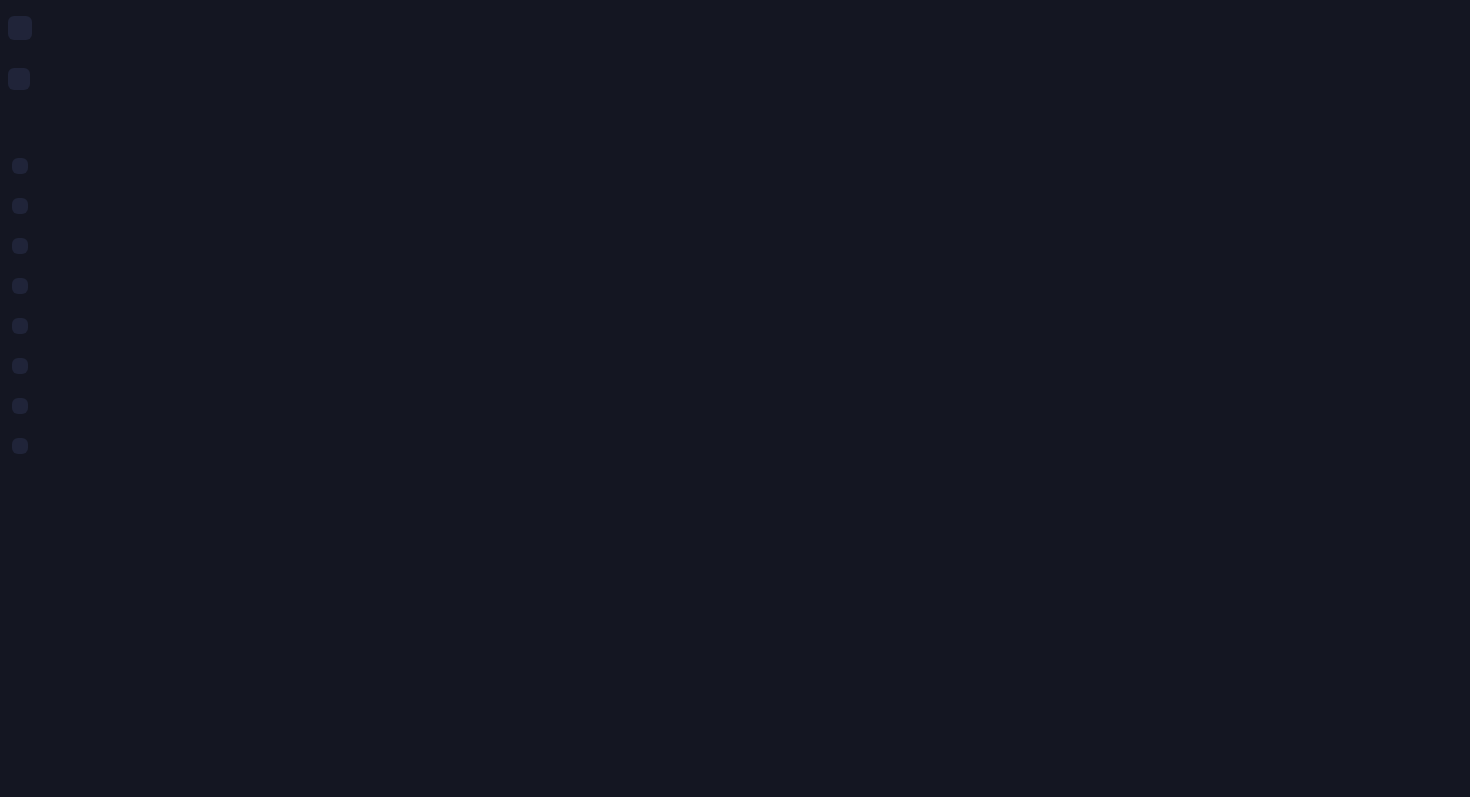 scroll, scrollTop: 0, scrollLeft: 0, axis: both 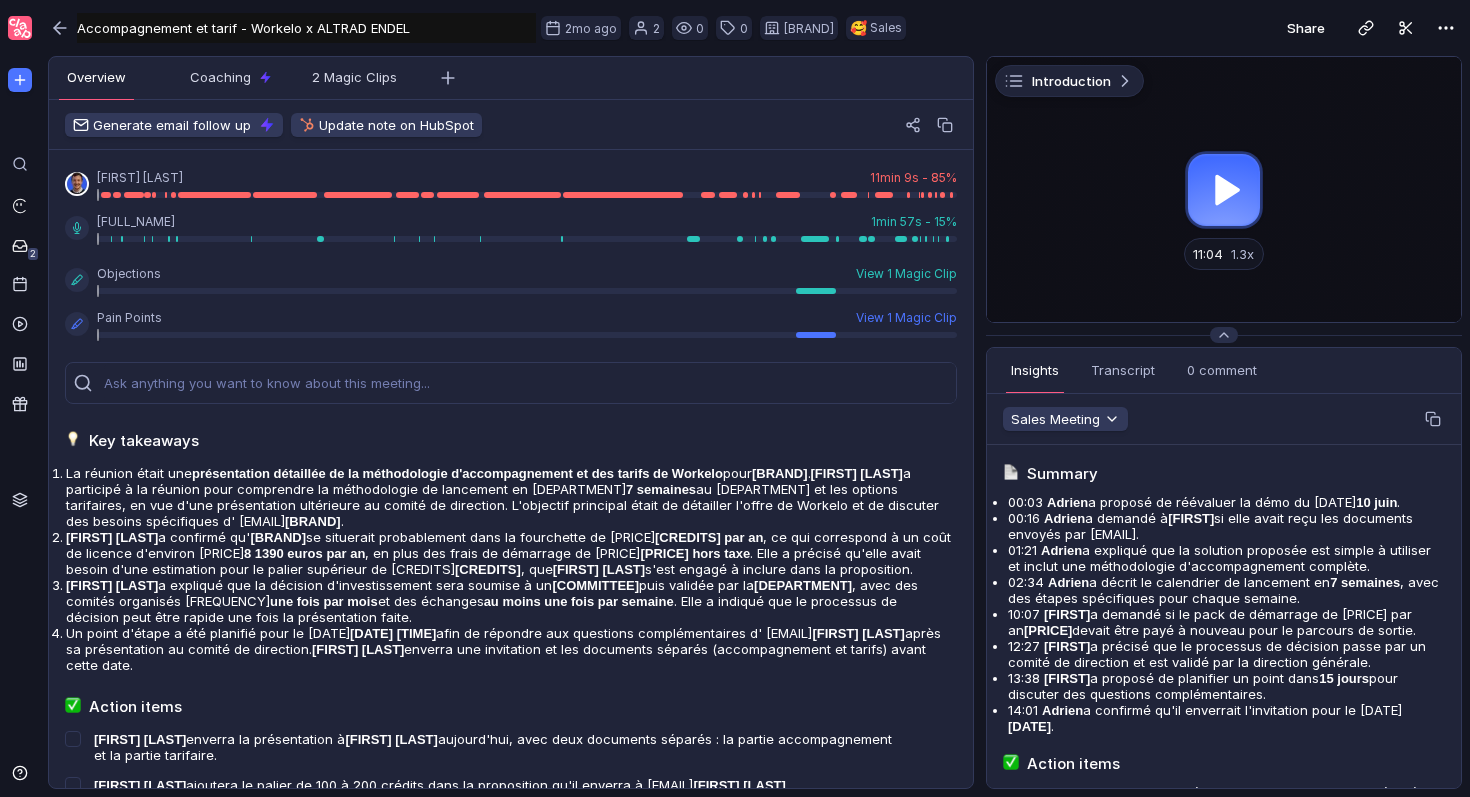 click at bounding box center (1224, 189) 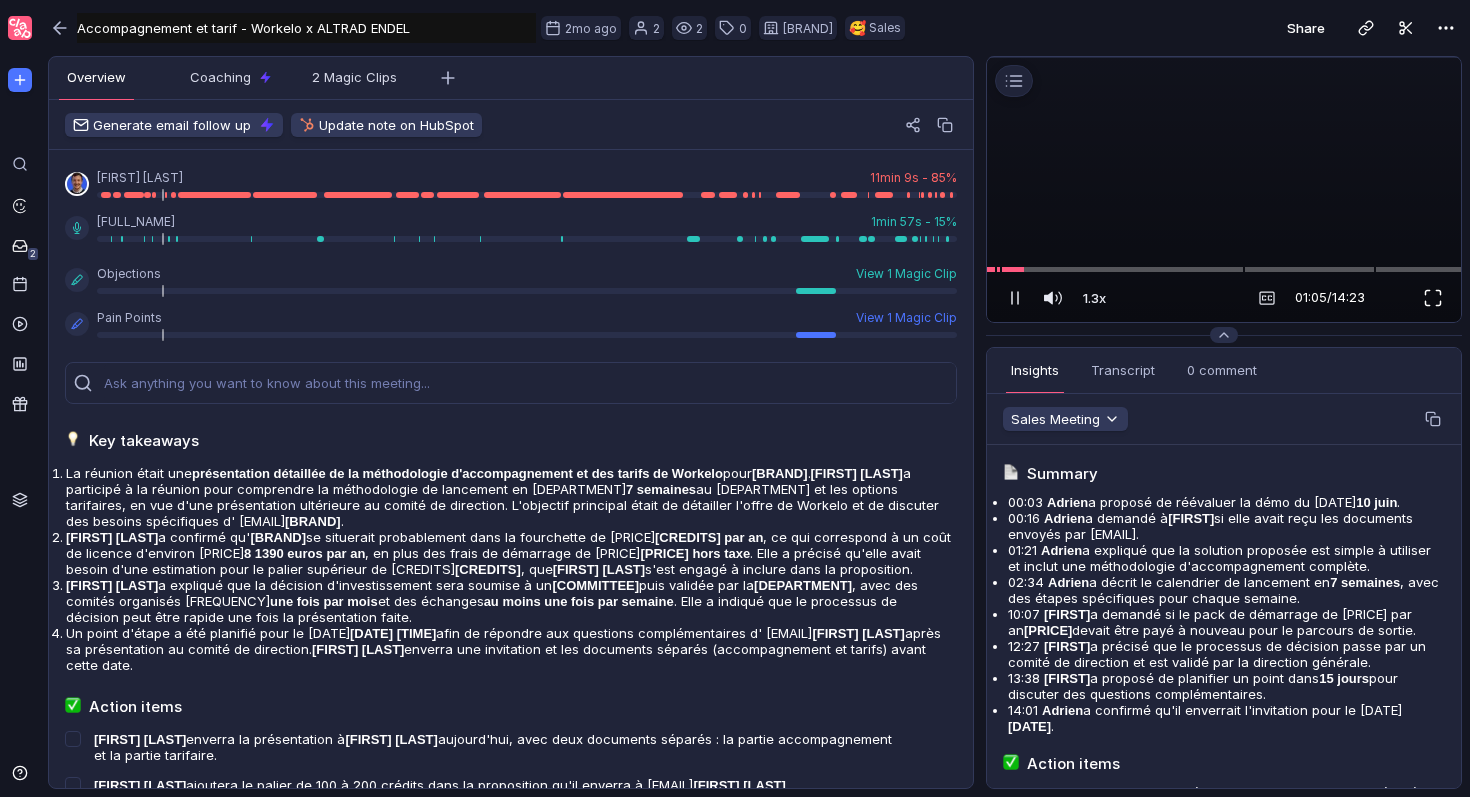 click at bounding box center (1433, 298) 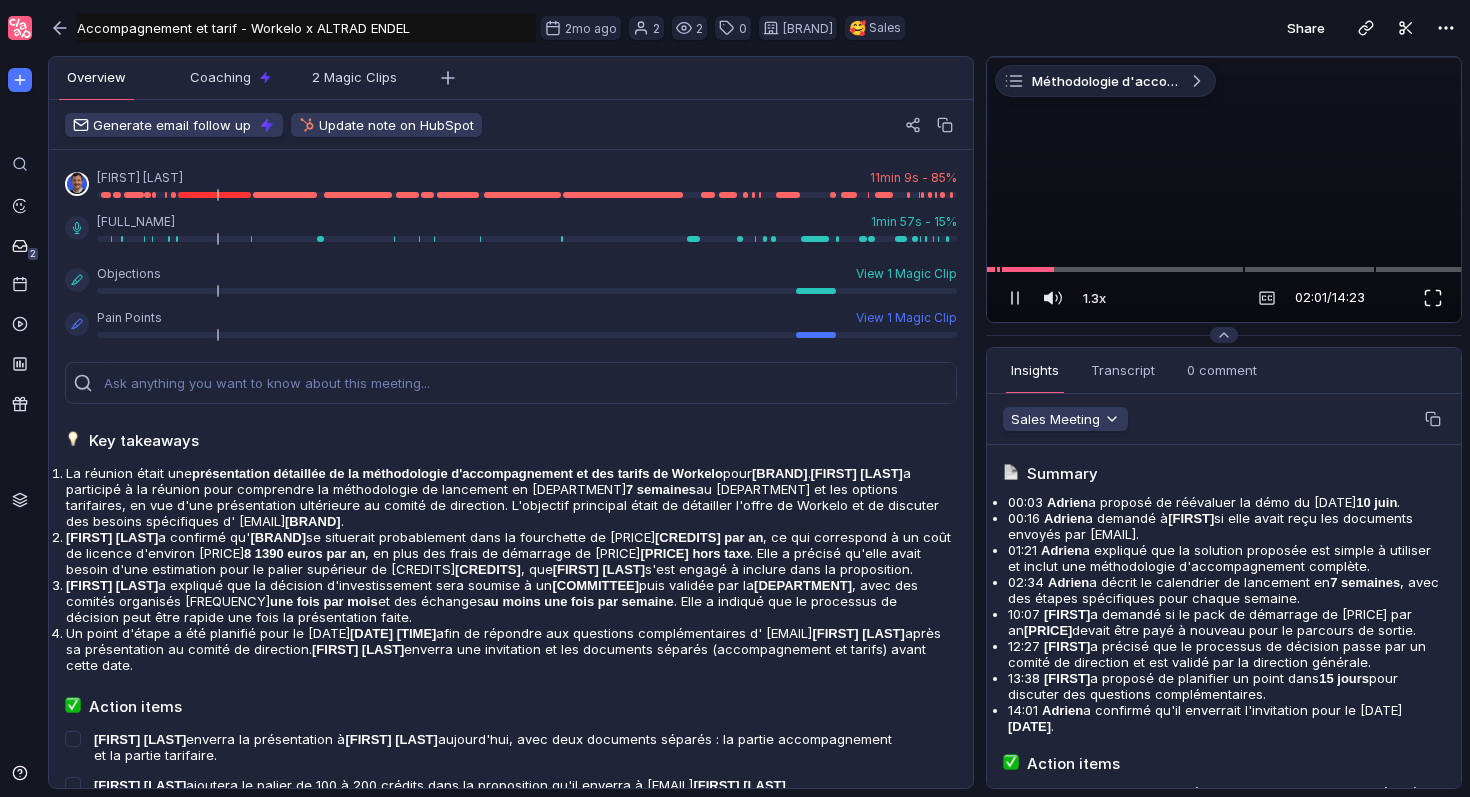 click at bounding box center [1433, 298] 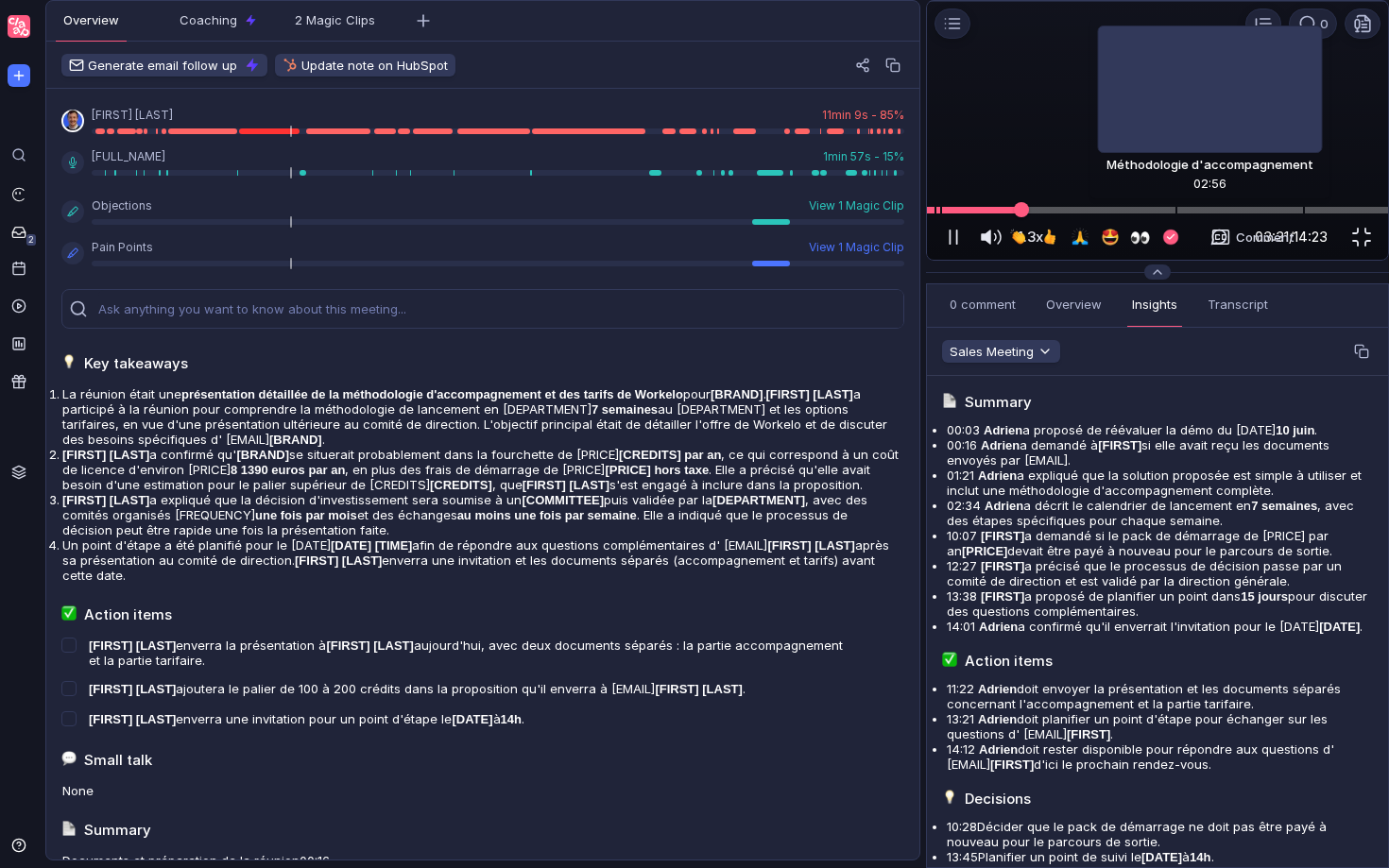 click at bounding box center [1158, 210] 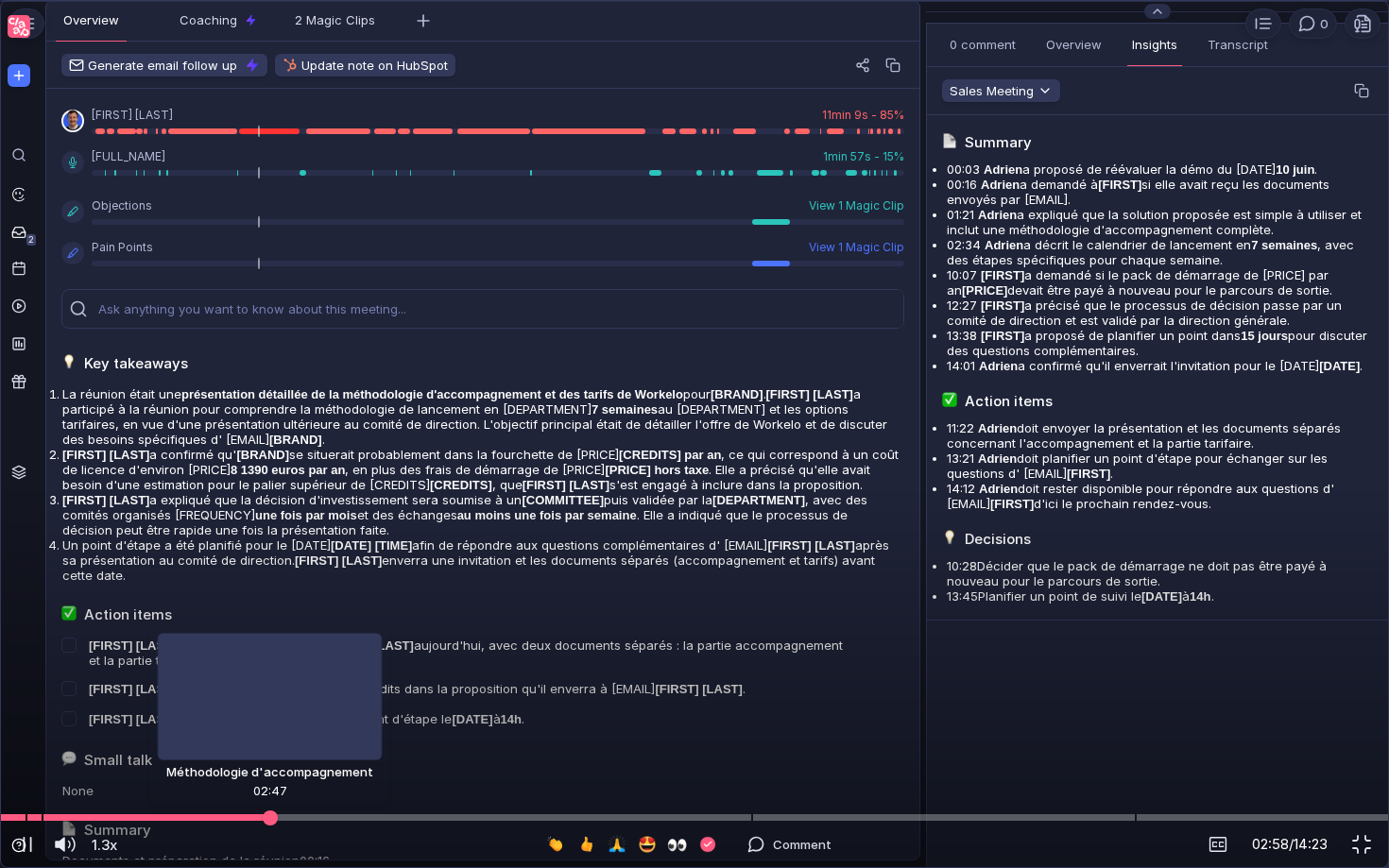 click at bounding box center (694, 817) 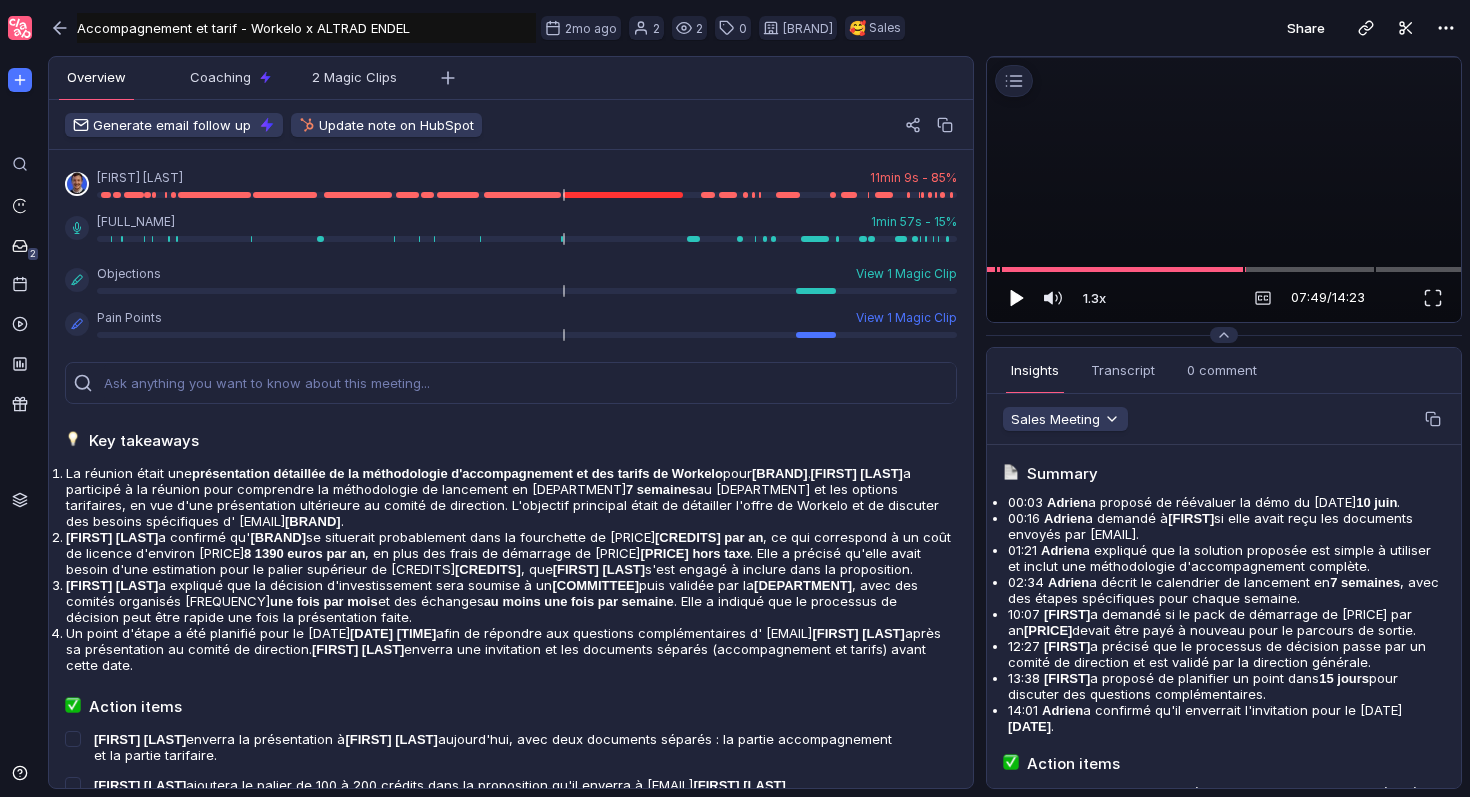 click at bounding box center (1017, 298) 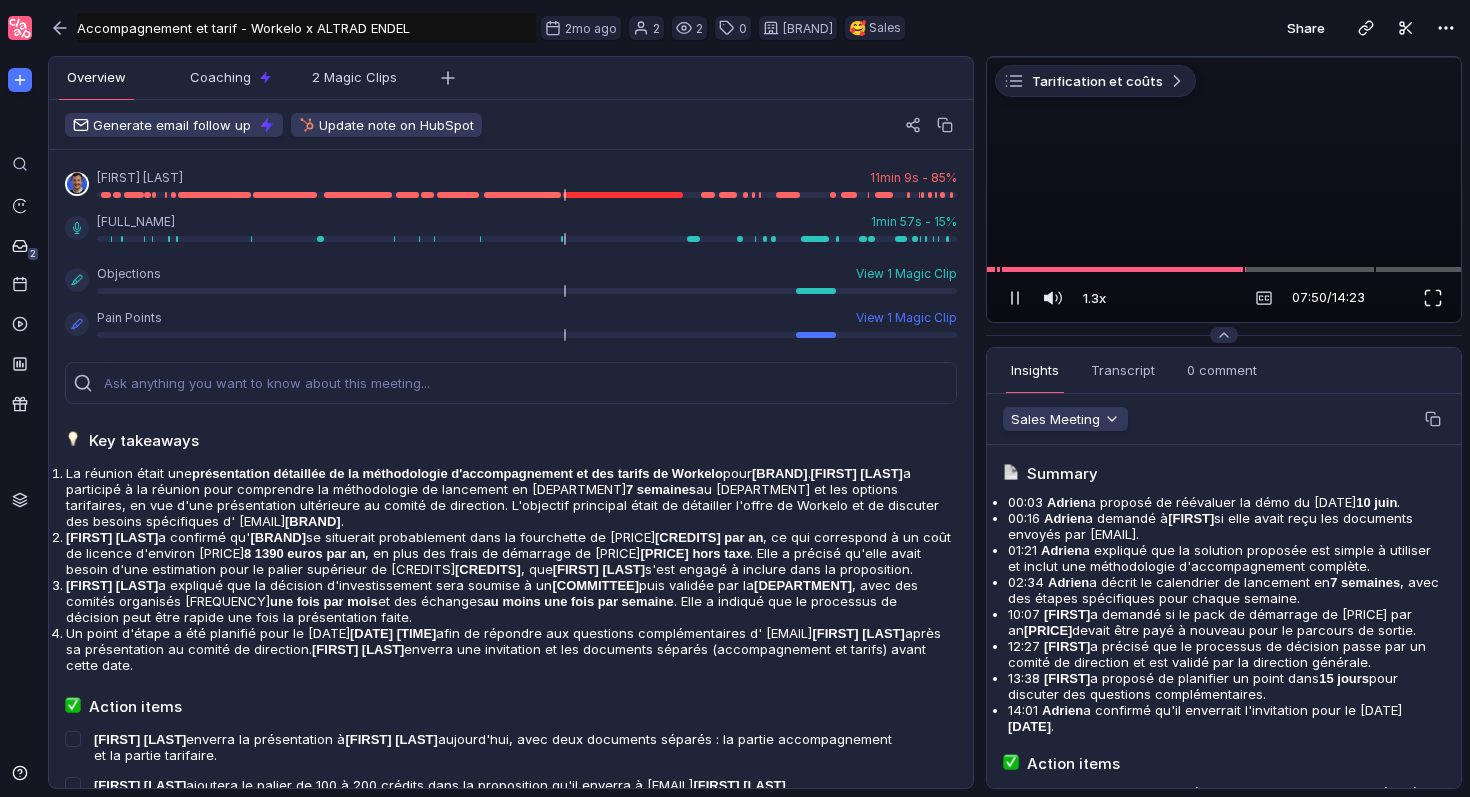 click at bounding box center (1433, 298) 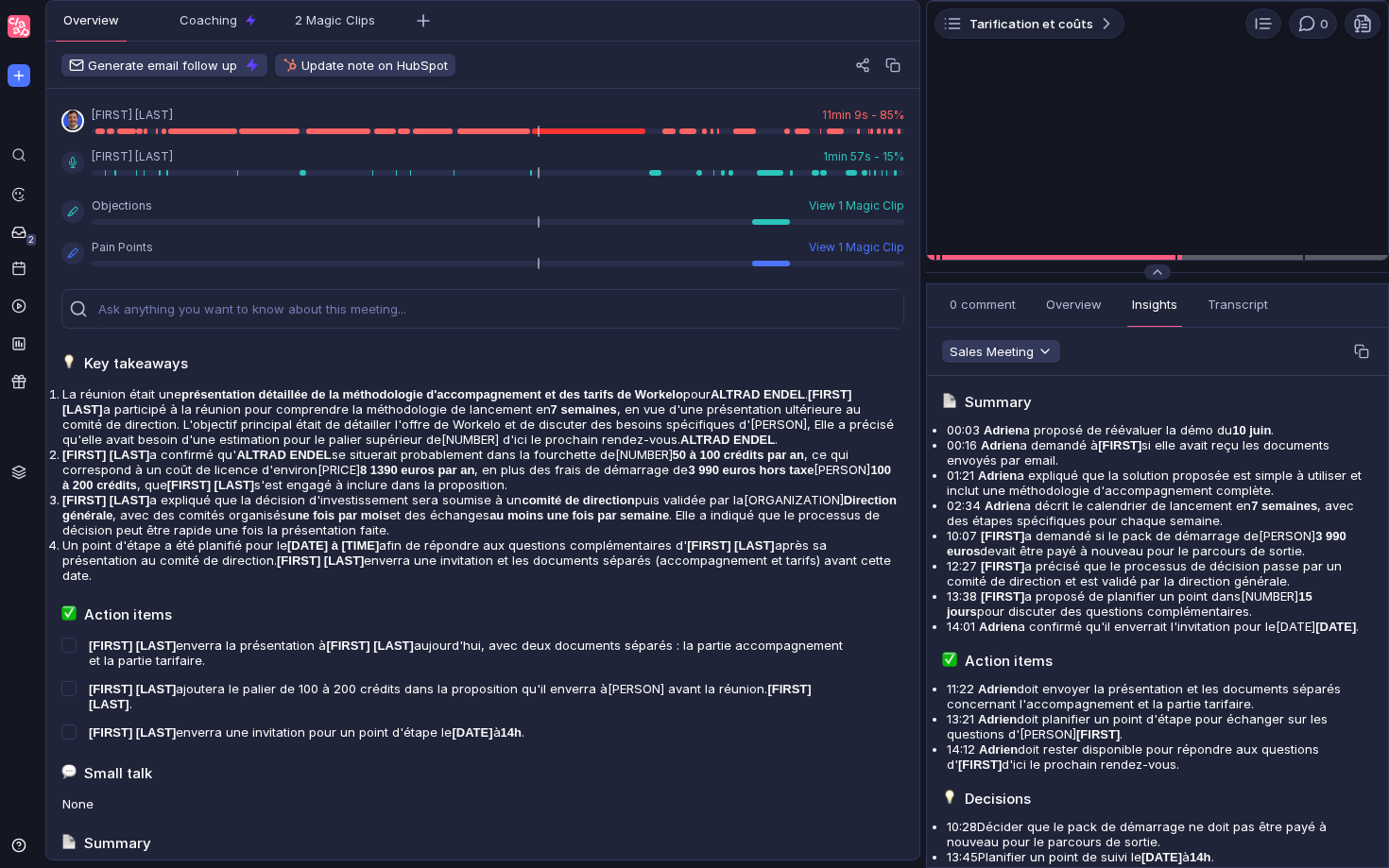 scroll, scrollTop: 0, scrollLeft: 0, axis: both 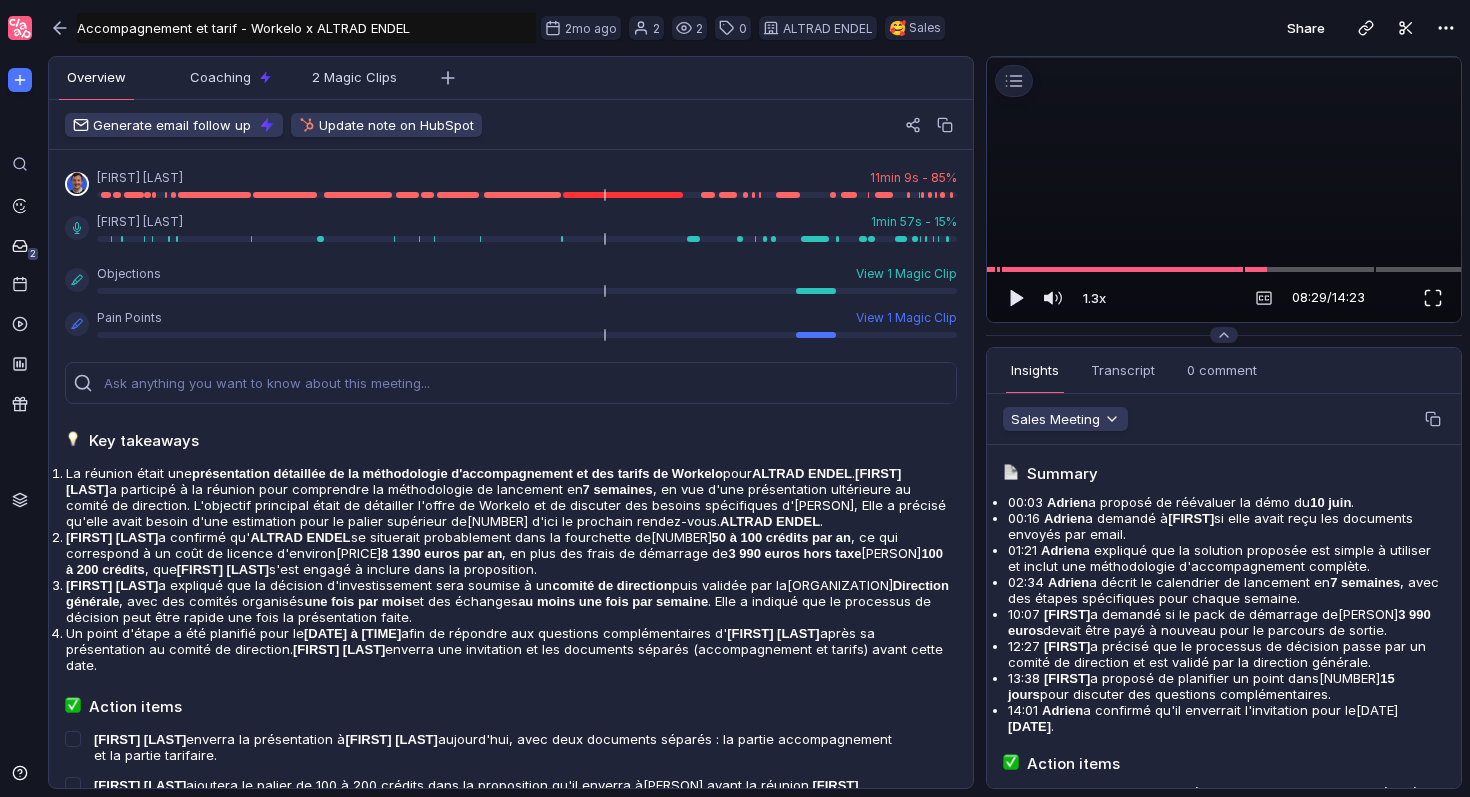 click at bounding box center [1433, 298] 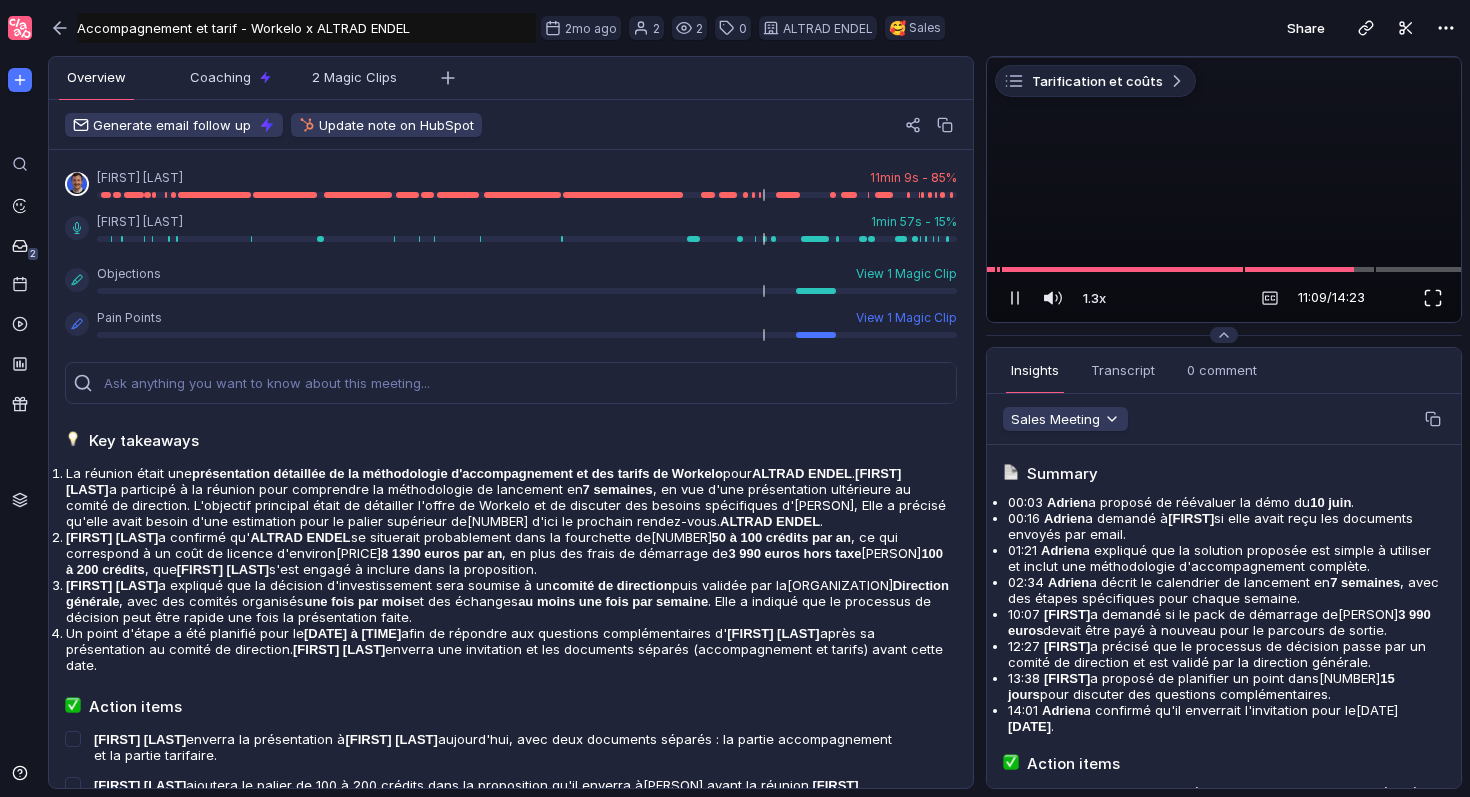 click at bounding box center (1433, 298) 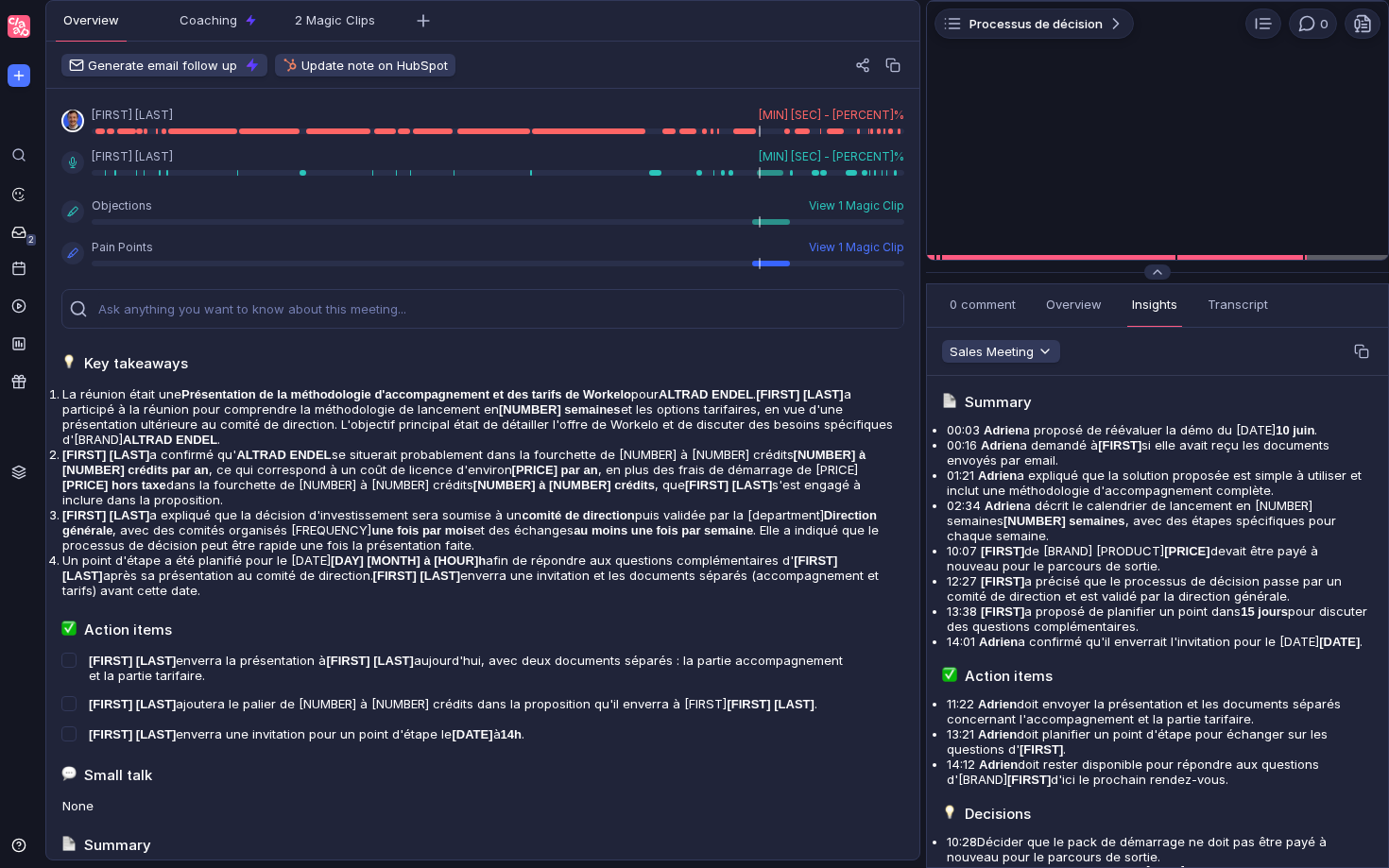 scroll, scrollTop: 0, scrollLeft: 0, axis: both 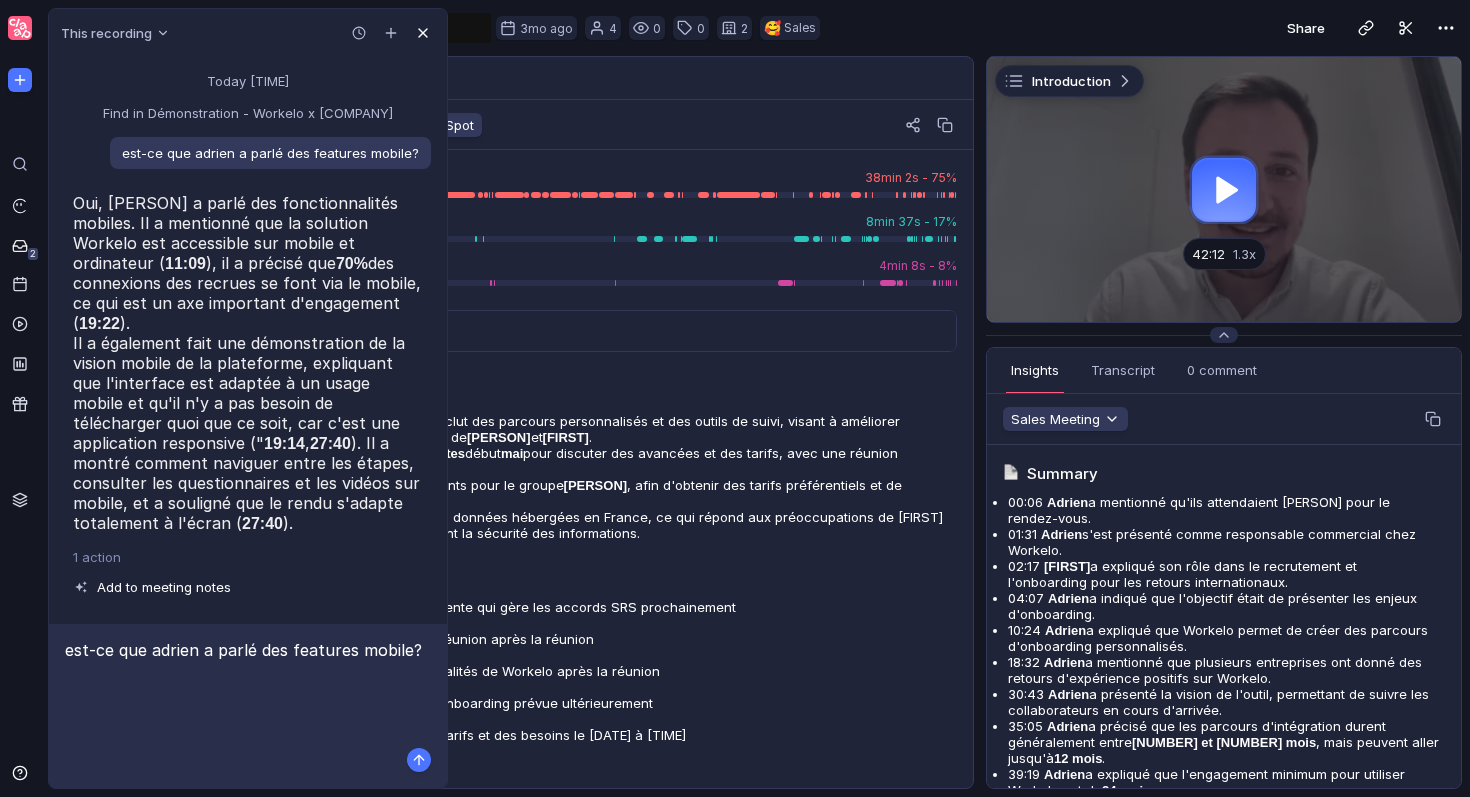 click at bounding box center (423, 33) 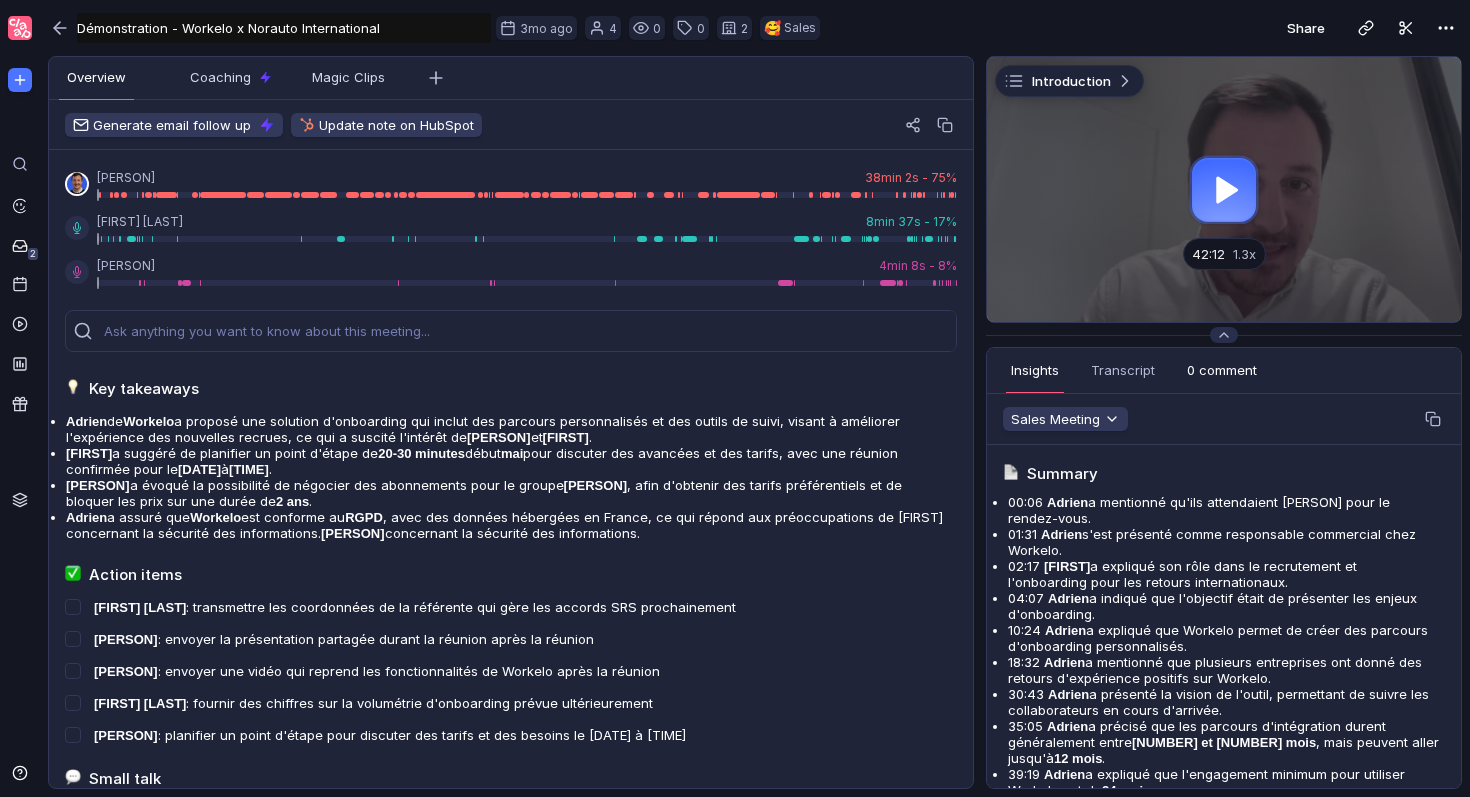 click on "0 comment" at bounding box center [1222, 370] 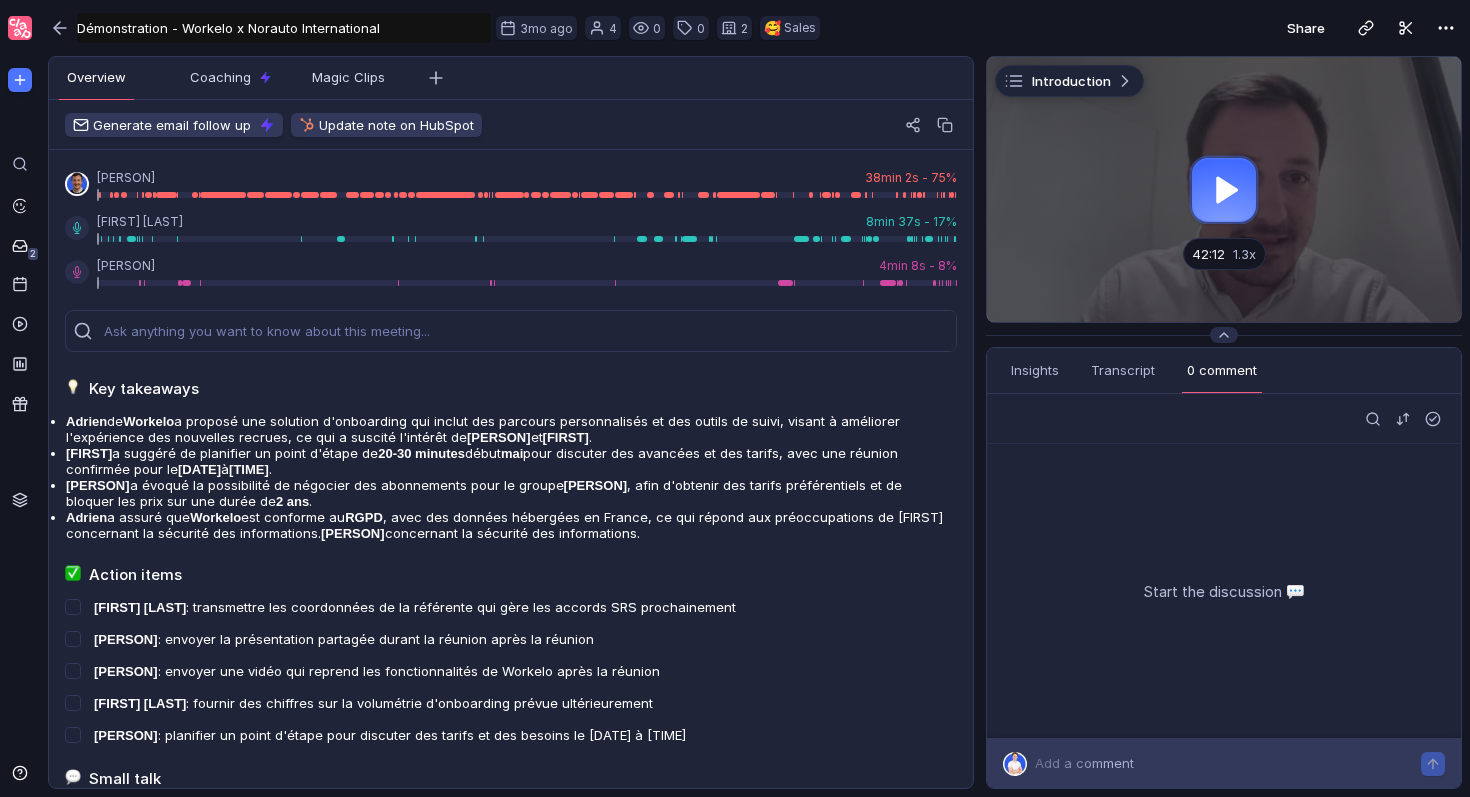 click on "Add a comment" at bounding box center (1228, 763) 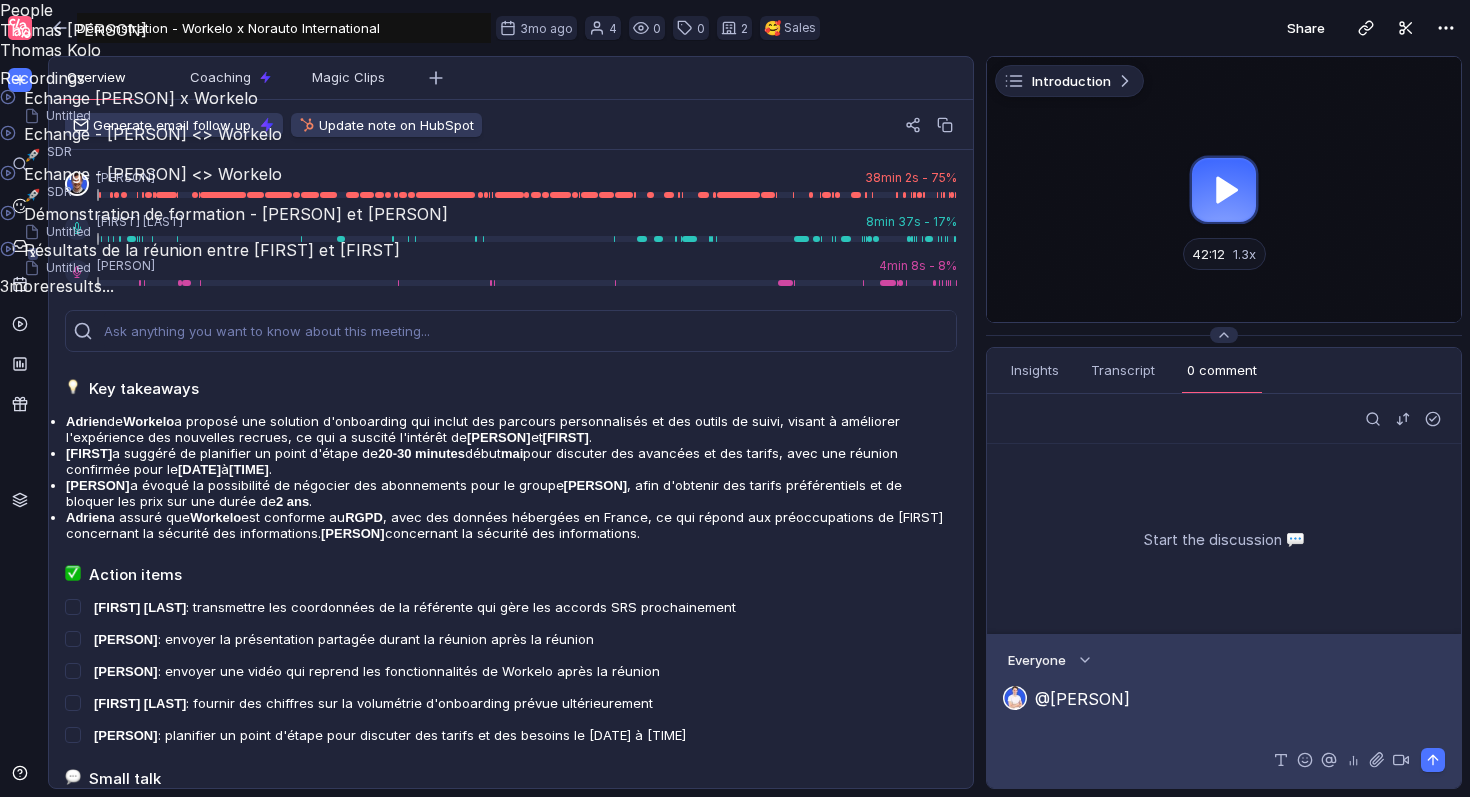 type 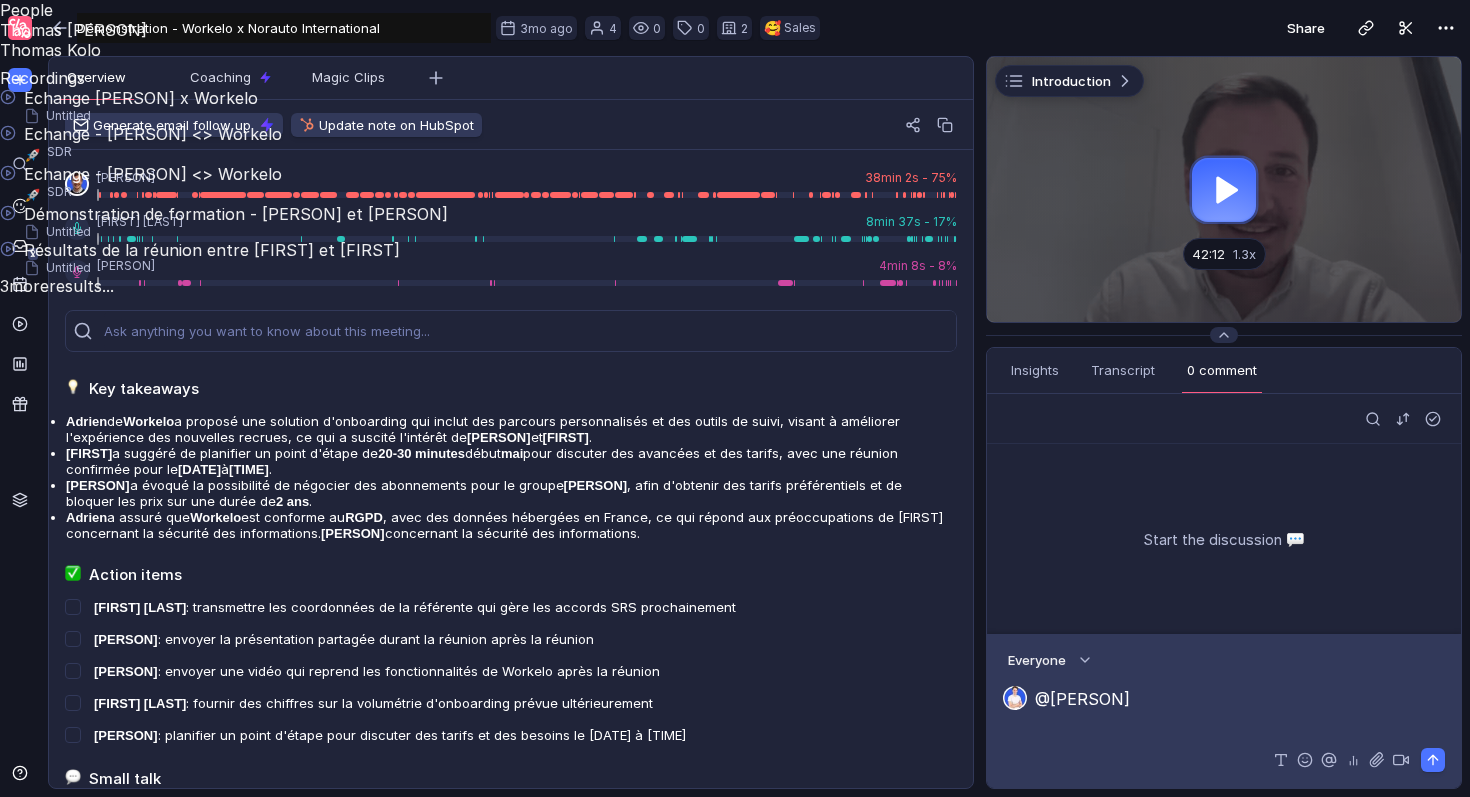 click on "[PERSON]" at bounding box center [735, 50] 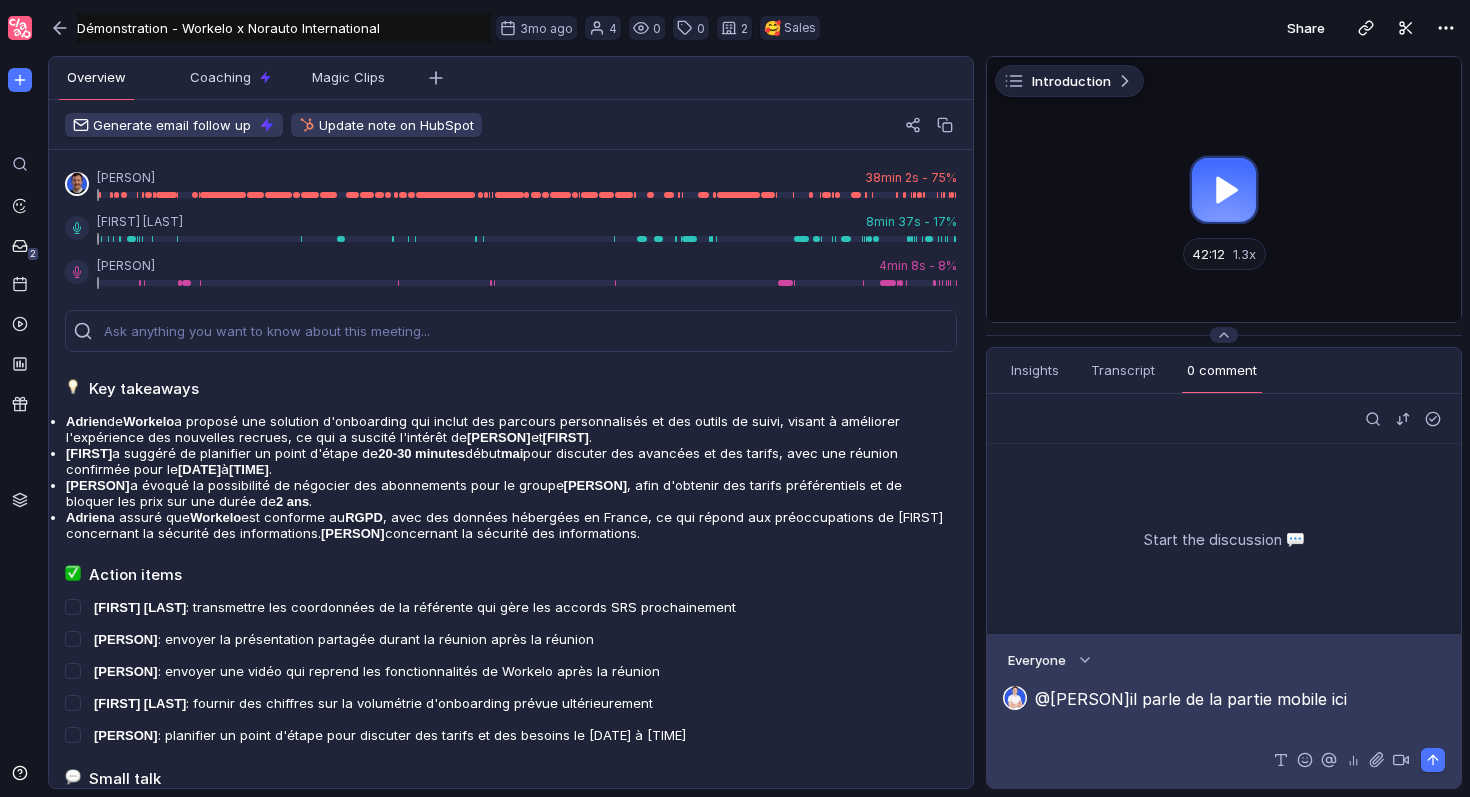 click on "@[PERSON] il parle de la partie mobile ici" at bounding box center (1240, 699) 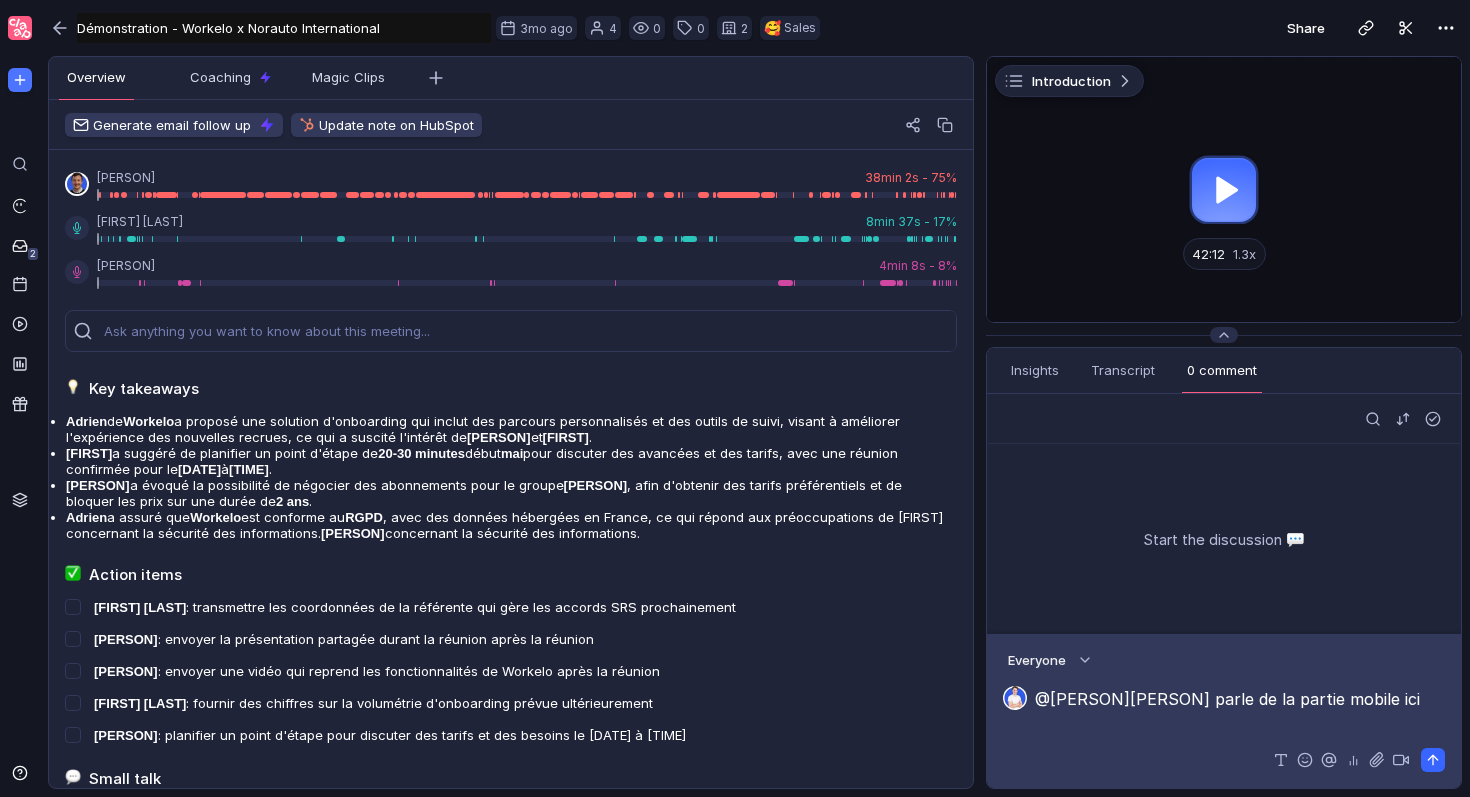 click at bounding box center (1433, 760) 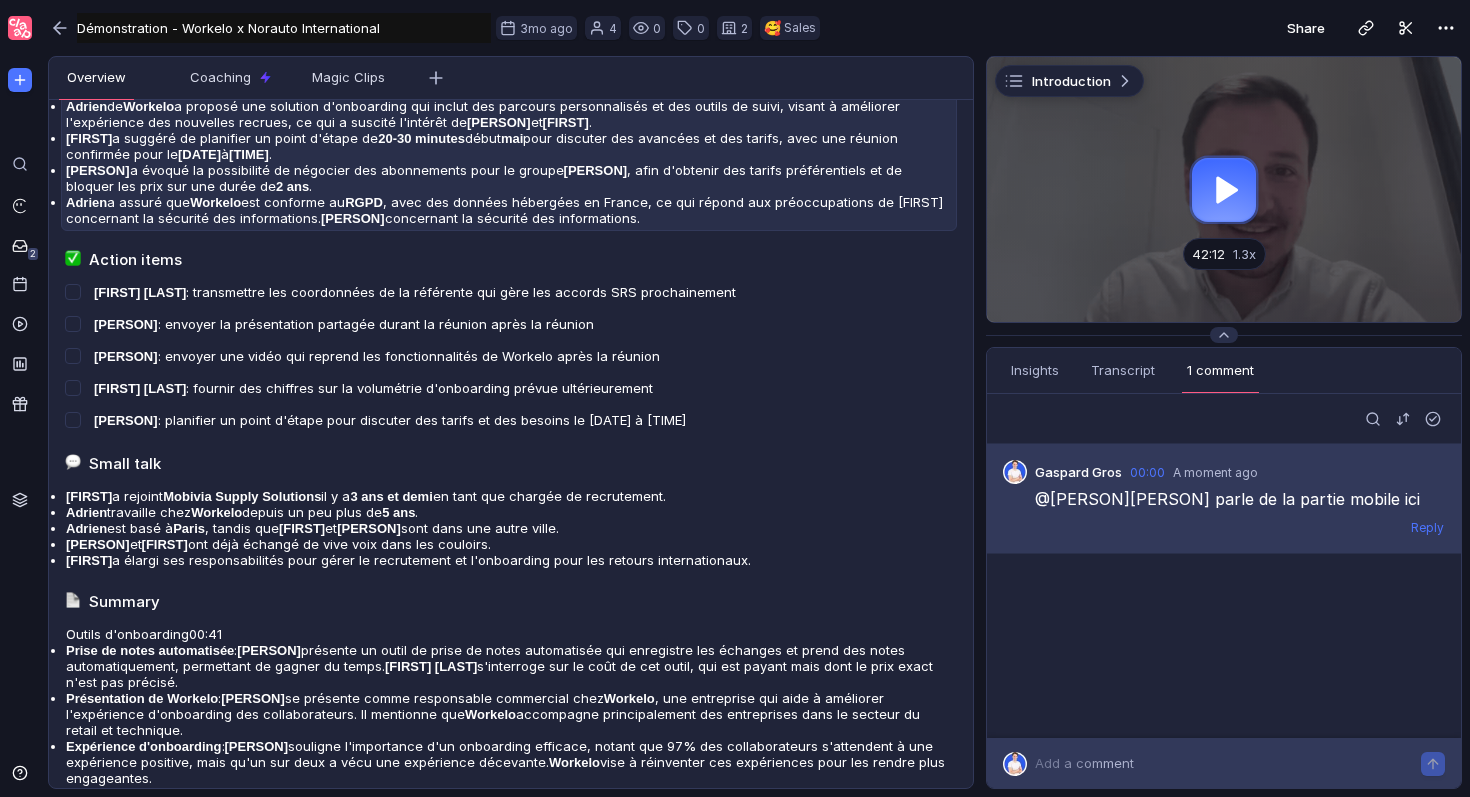 scroll, scrollTop: 198, scrollLeft: 0, axis: vertical 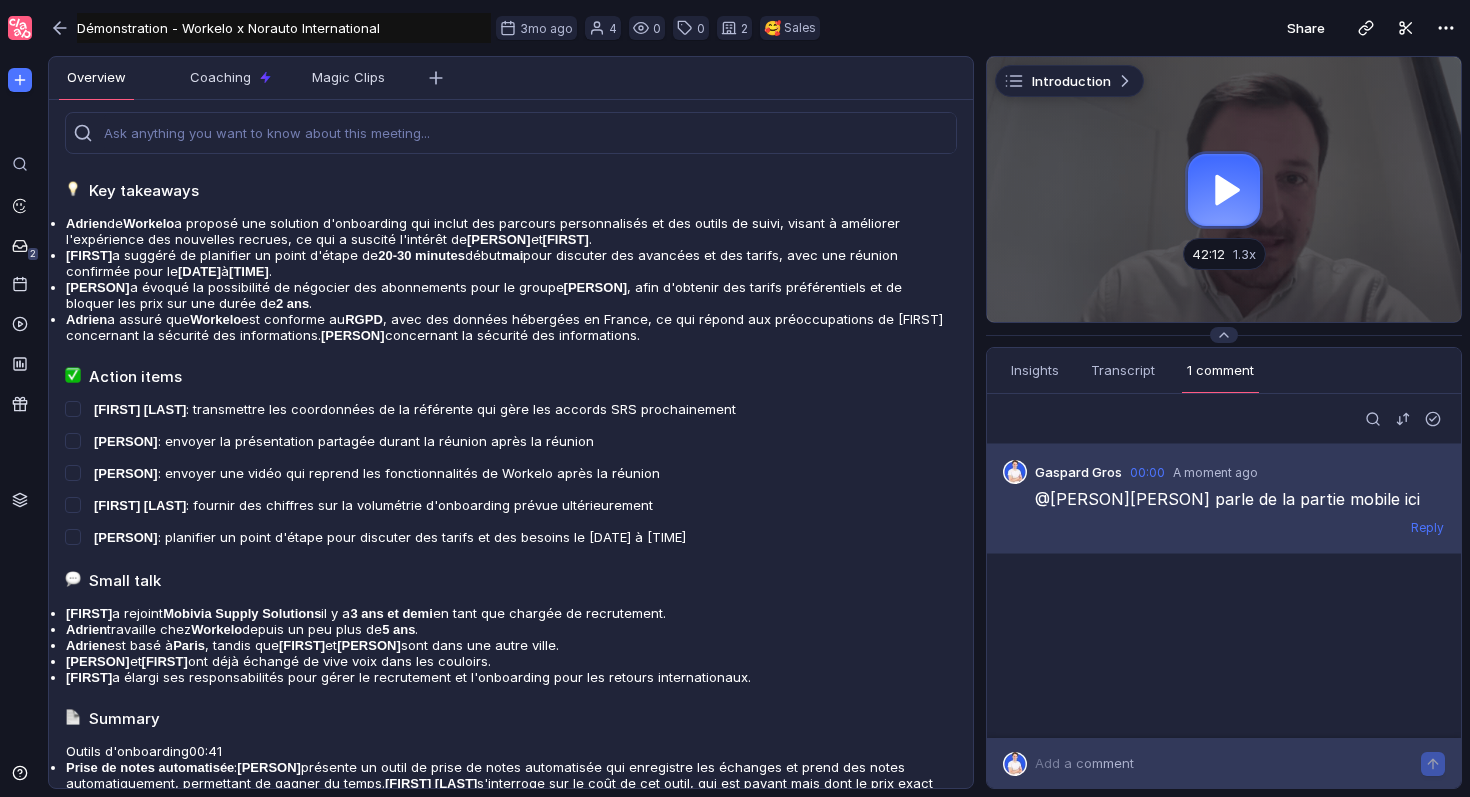click at bounding box center [1224, 189] 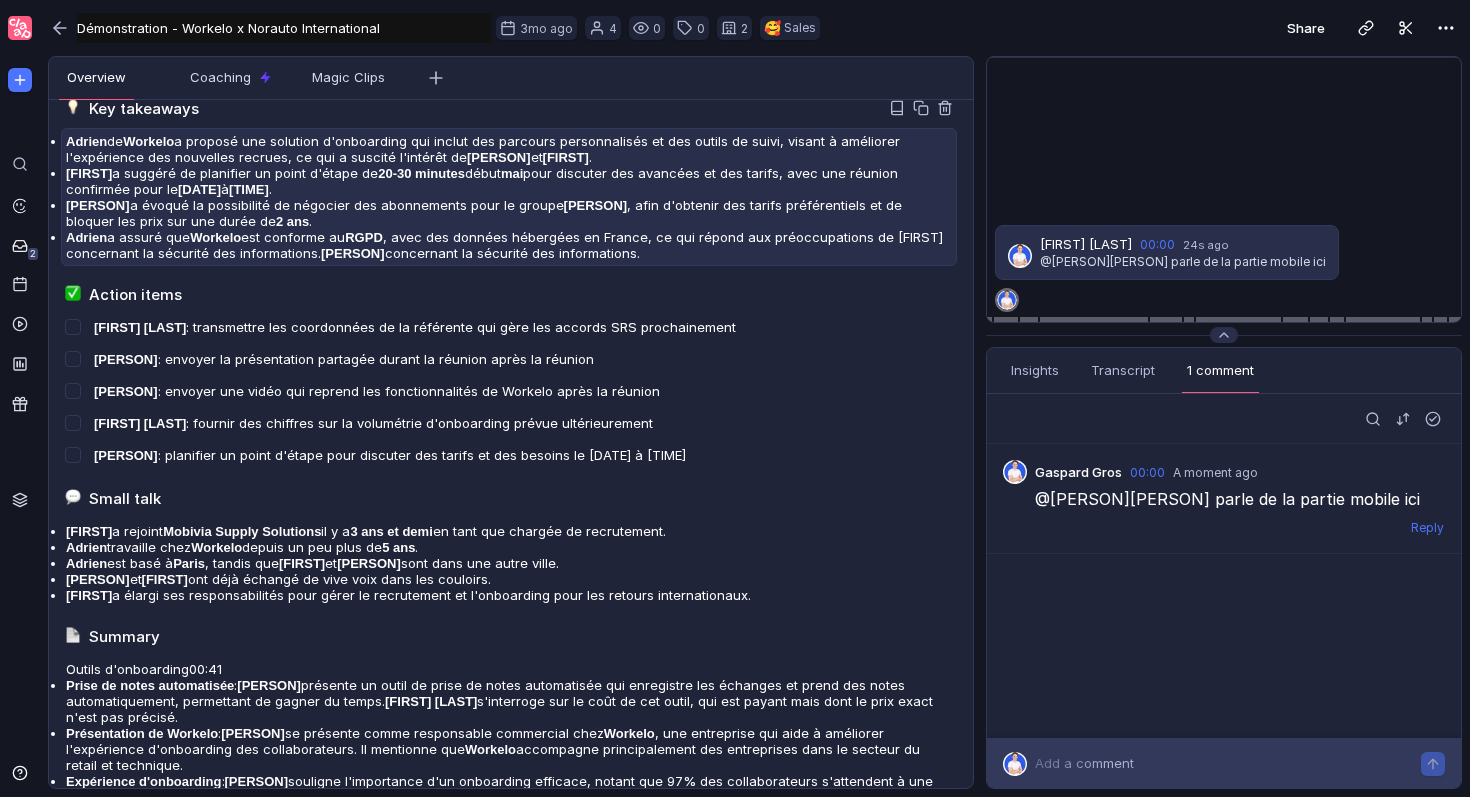 scroll, scrollTop: 281, scrollLeft: 0, axis: vertical 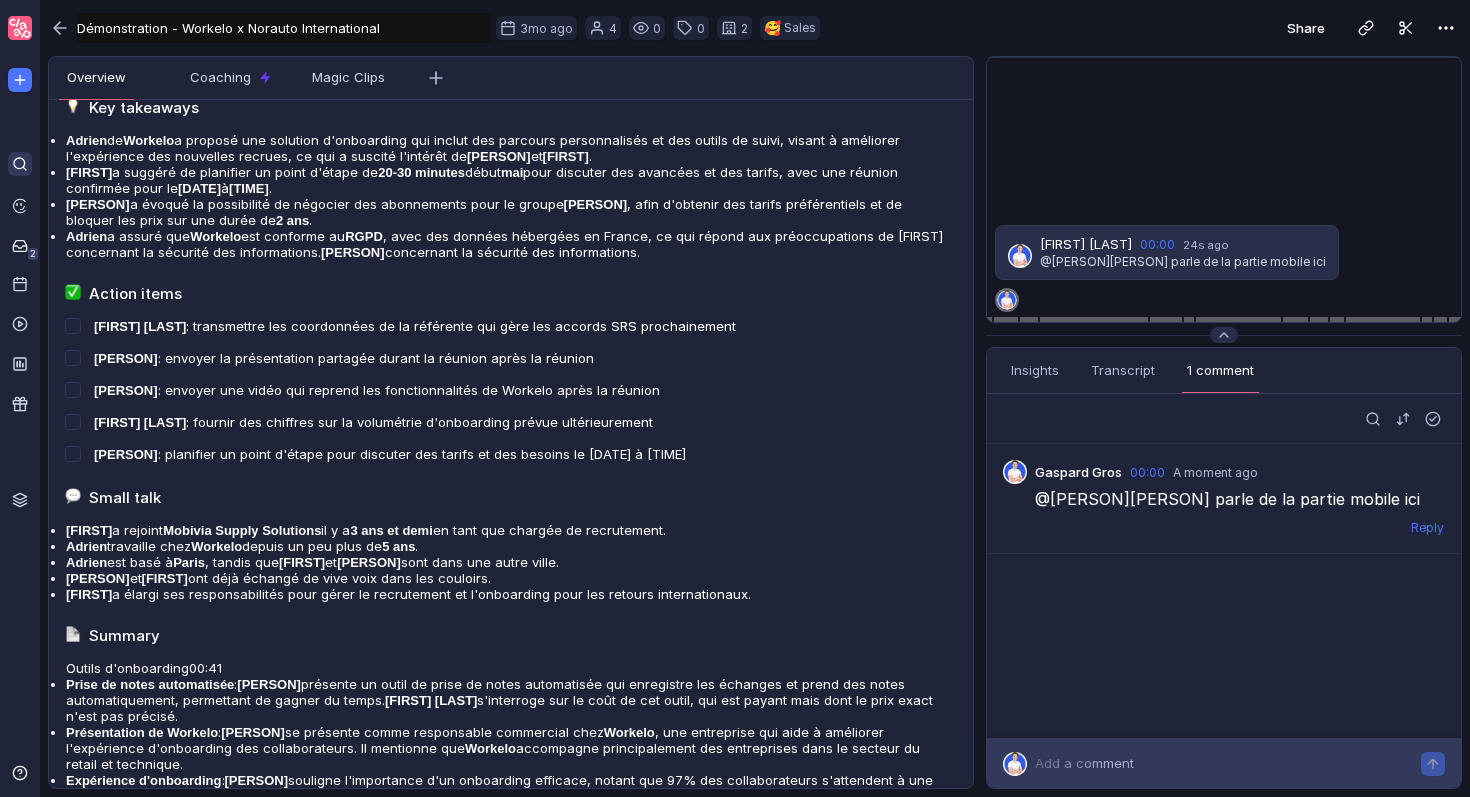 click at bounding box center (20, 164) 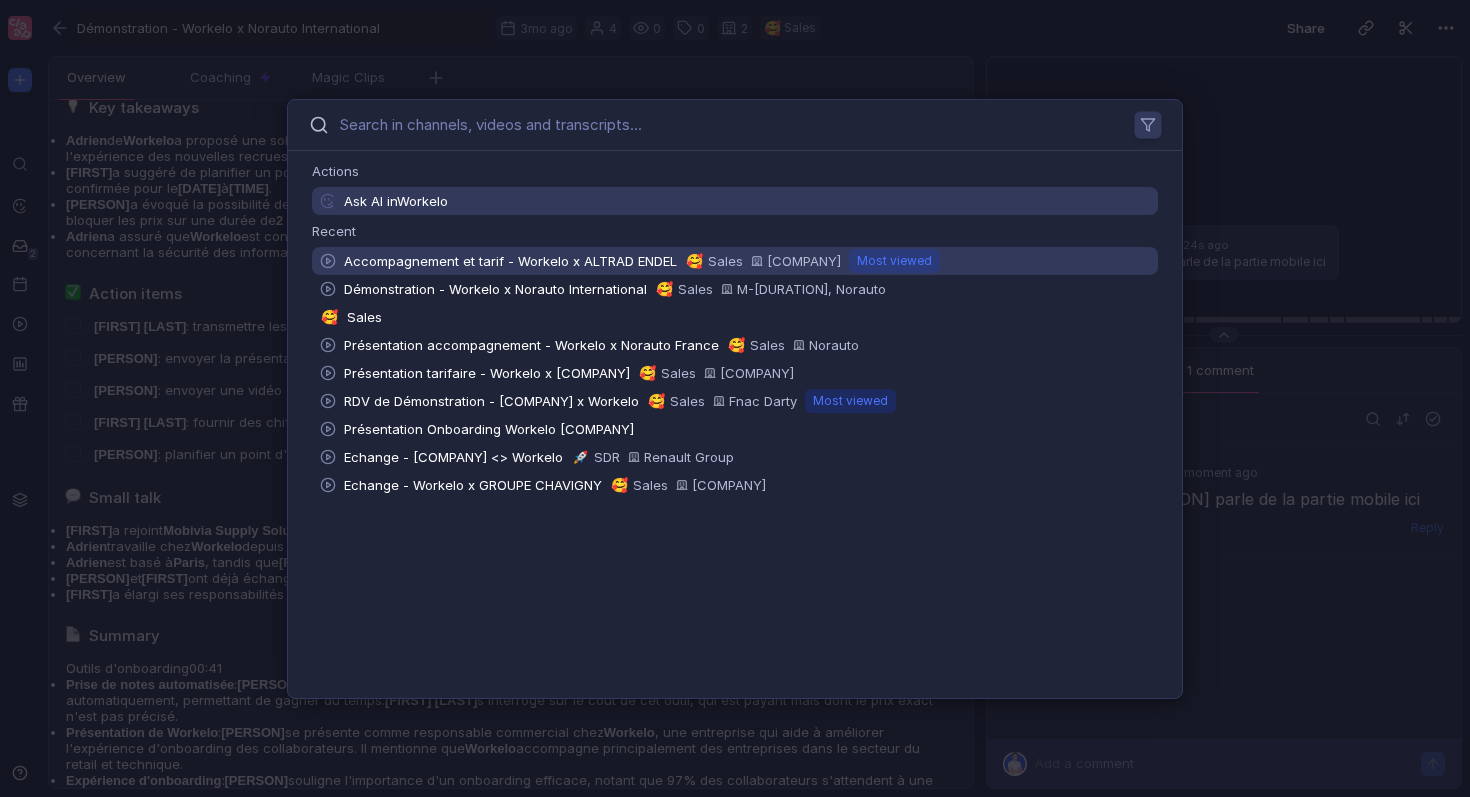 click on "Ask AI in Workelo" at bounding box center [735, 201] 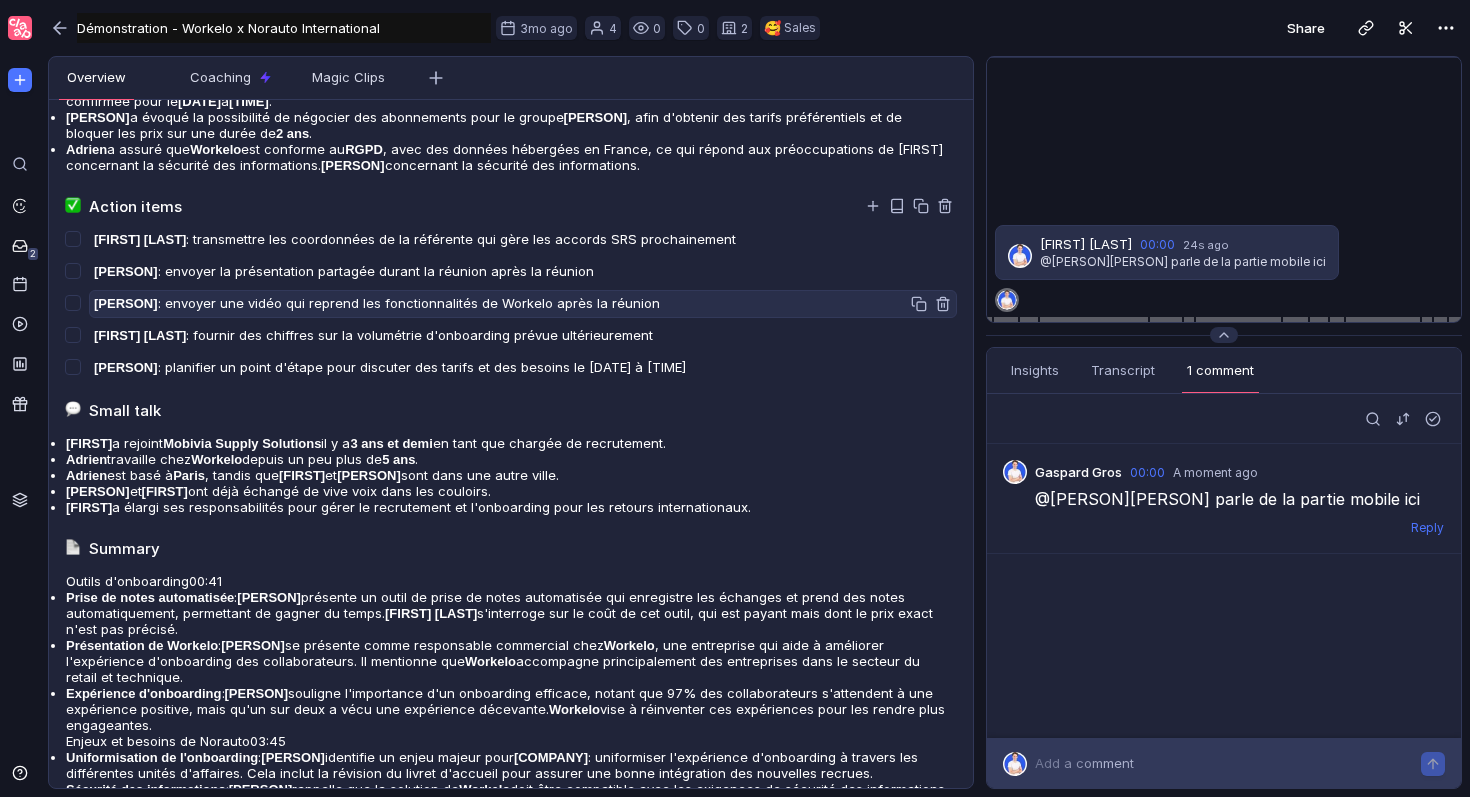 scroll, scrollTop: 0, scrollLeft: 0, axis: both 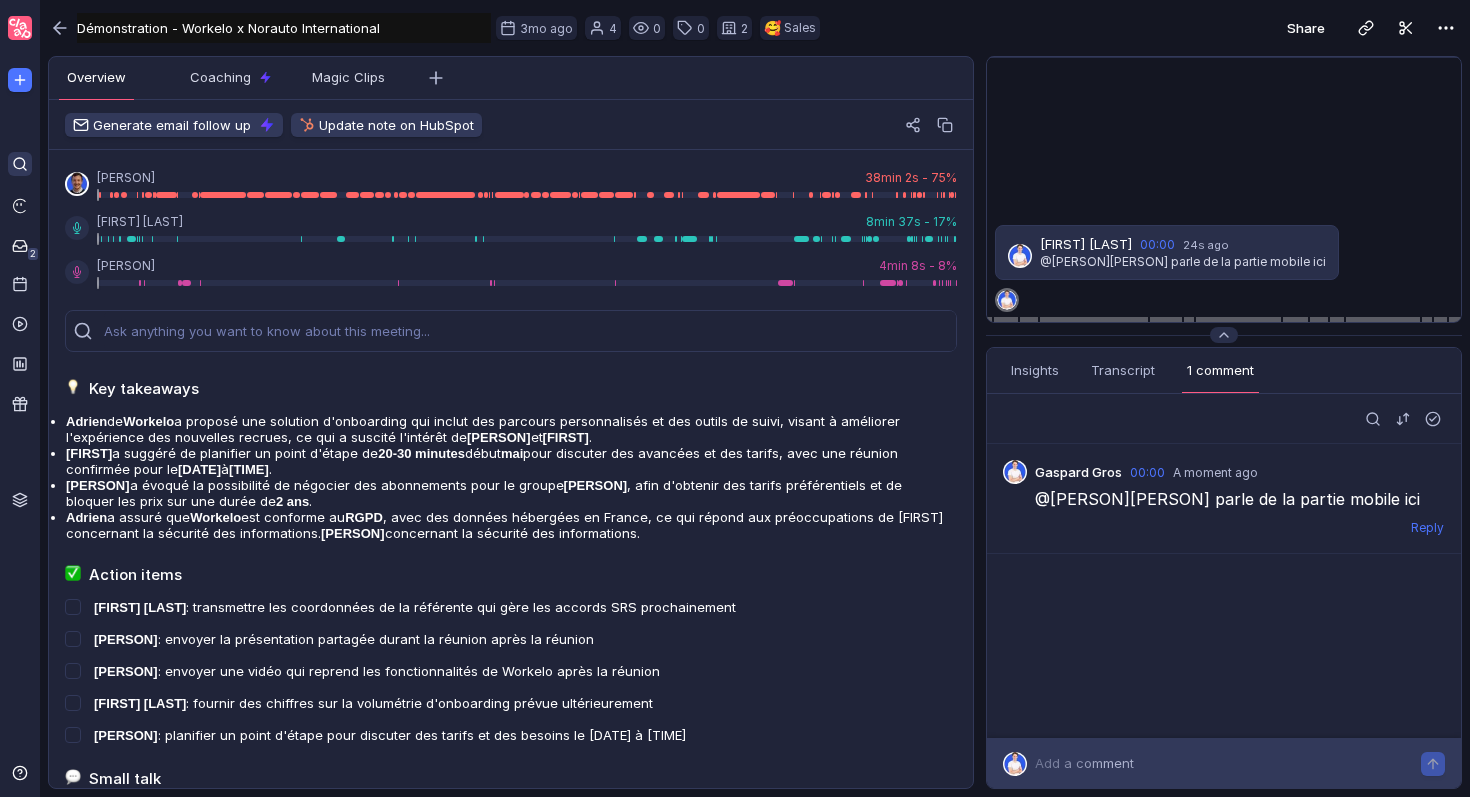 click at bounding box center [24, 168] 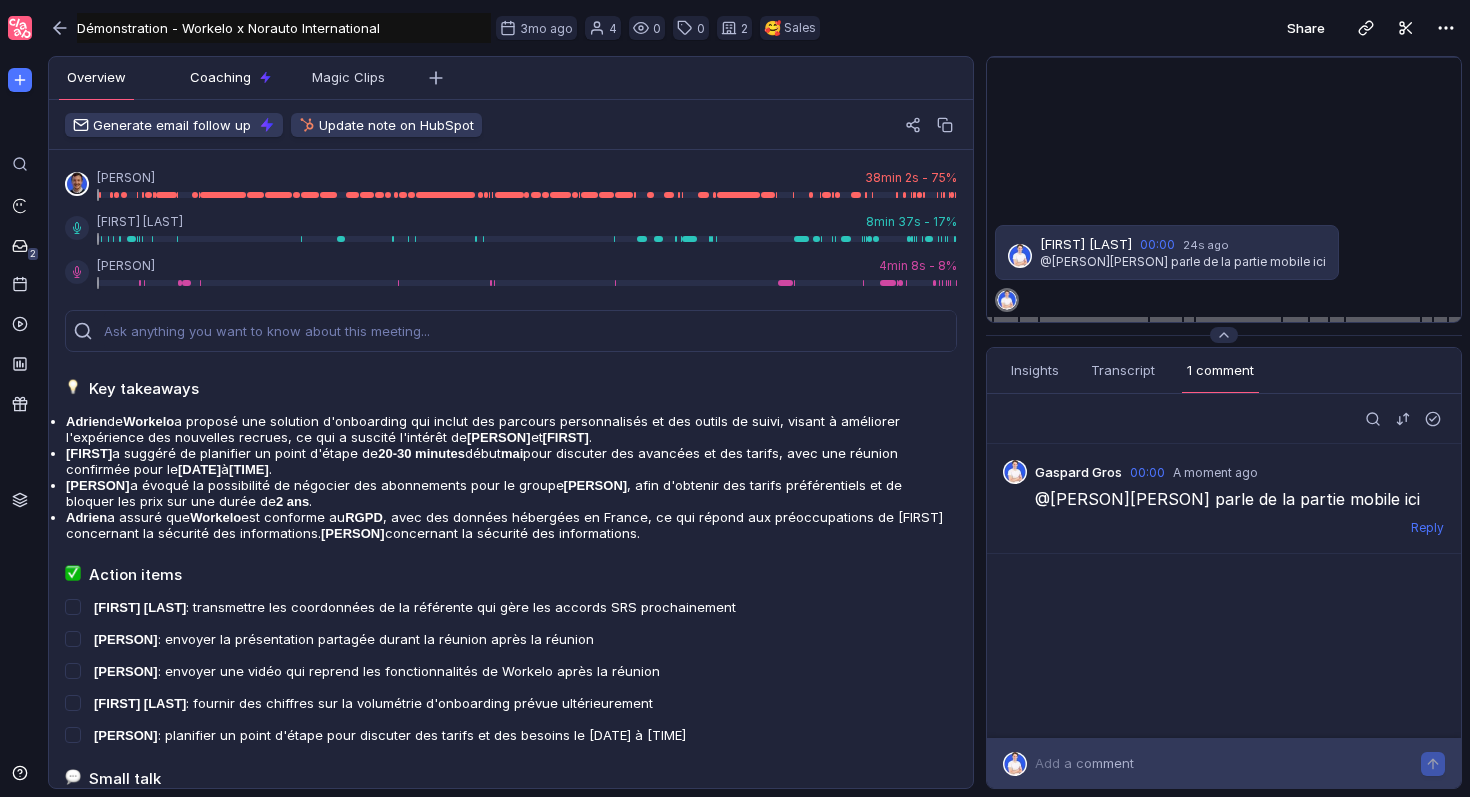 click on "Coaching" at bounding box center (220, 77) 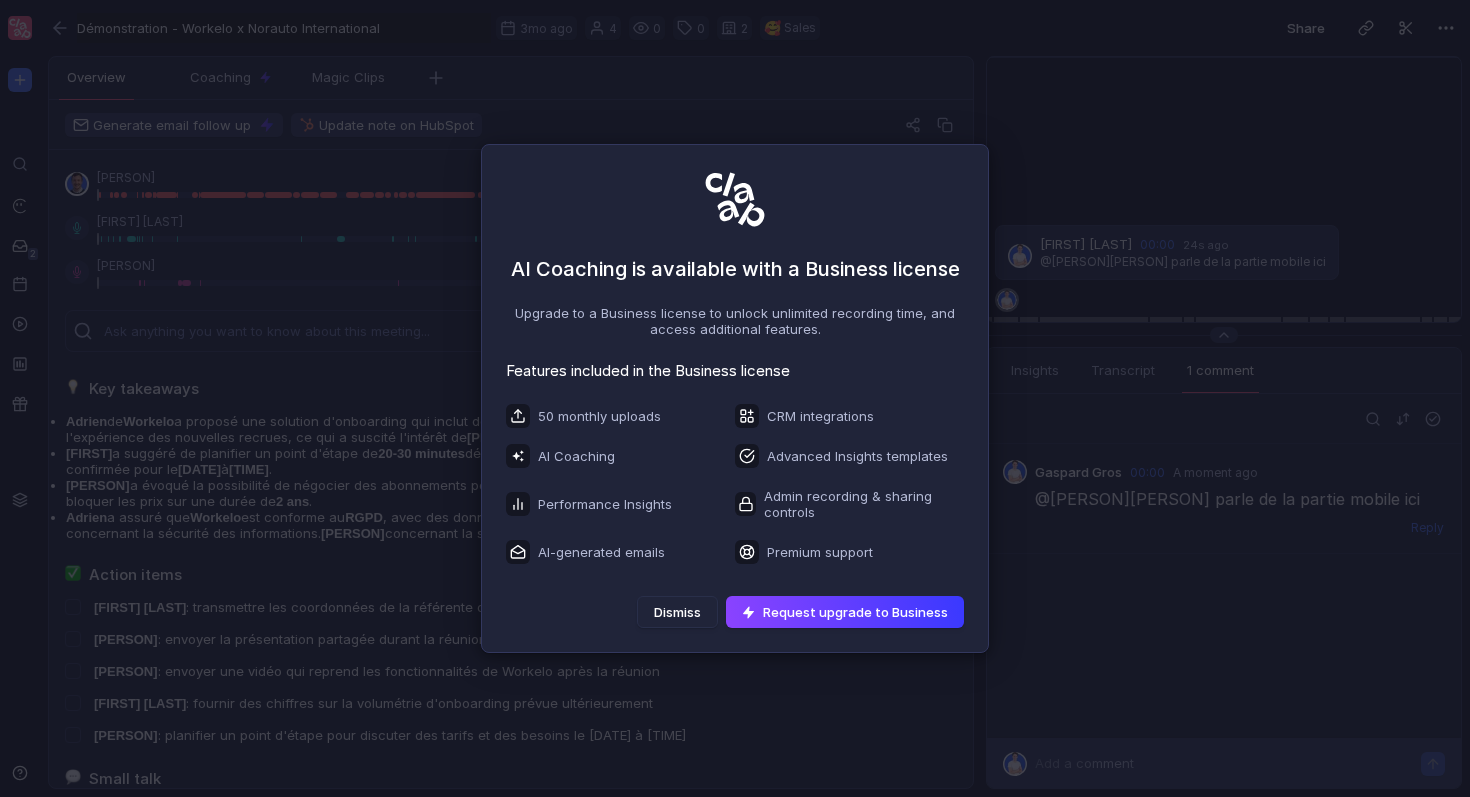 type 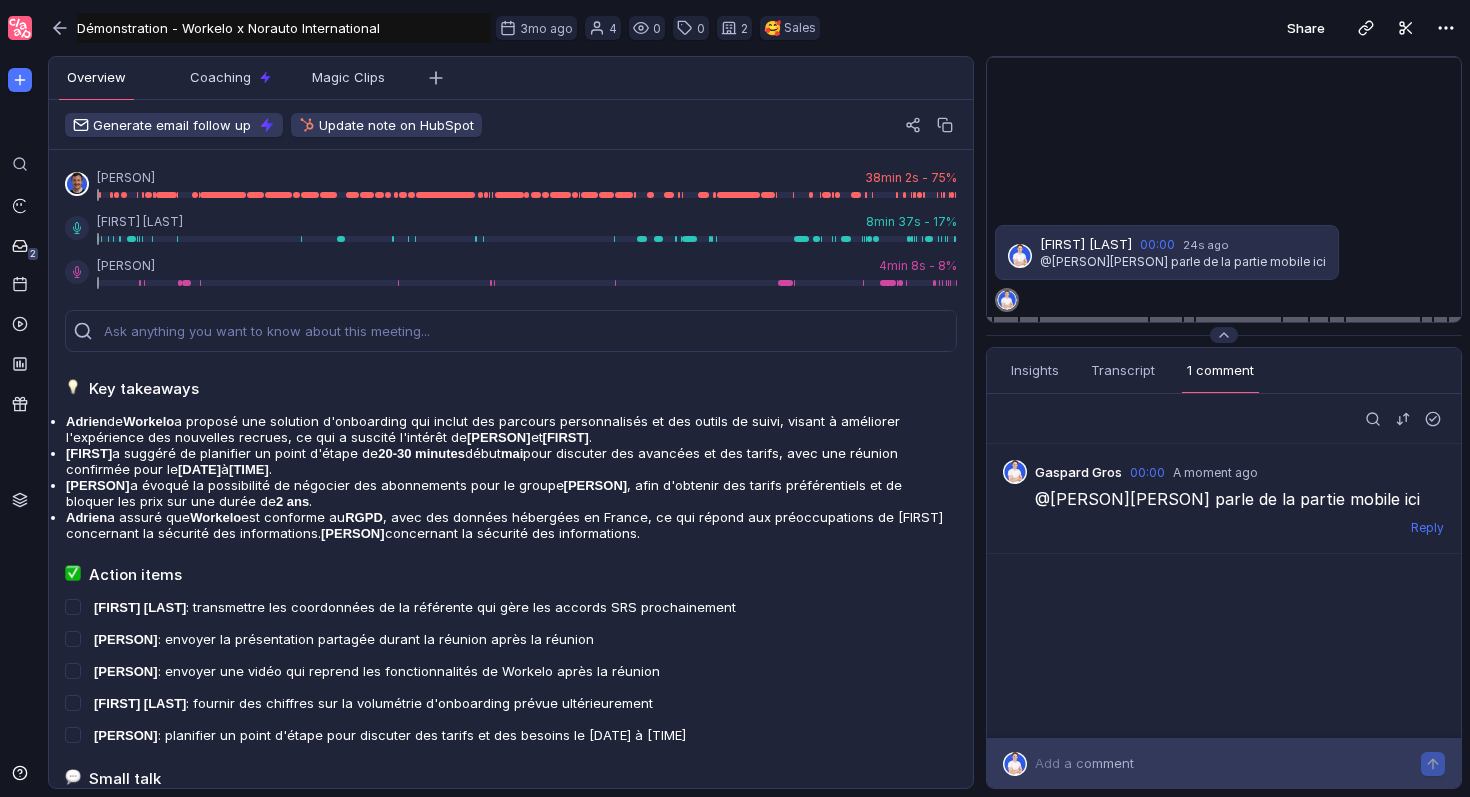 click on "Overview" at bounding box center (96, 79) 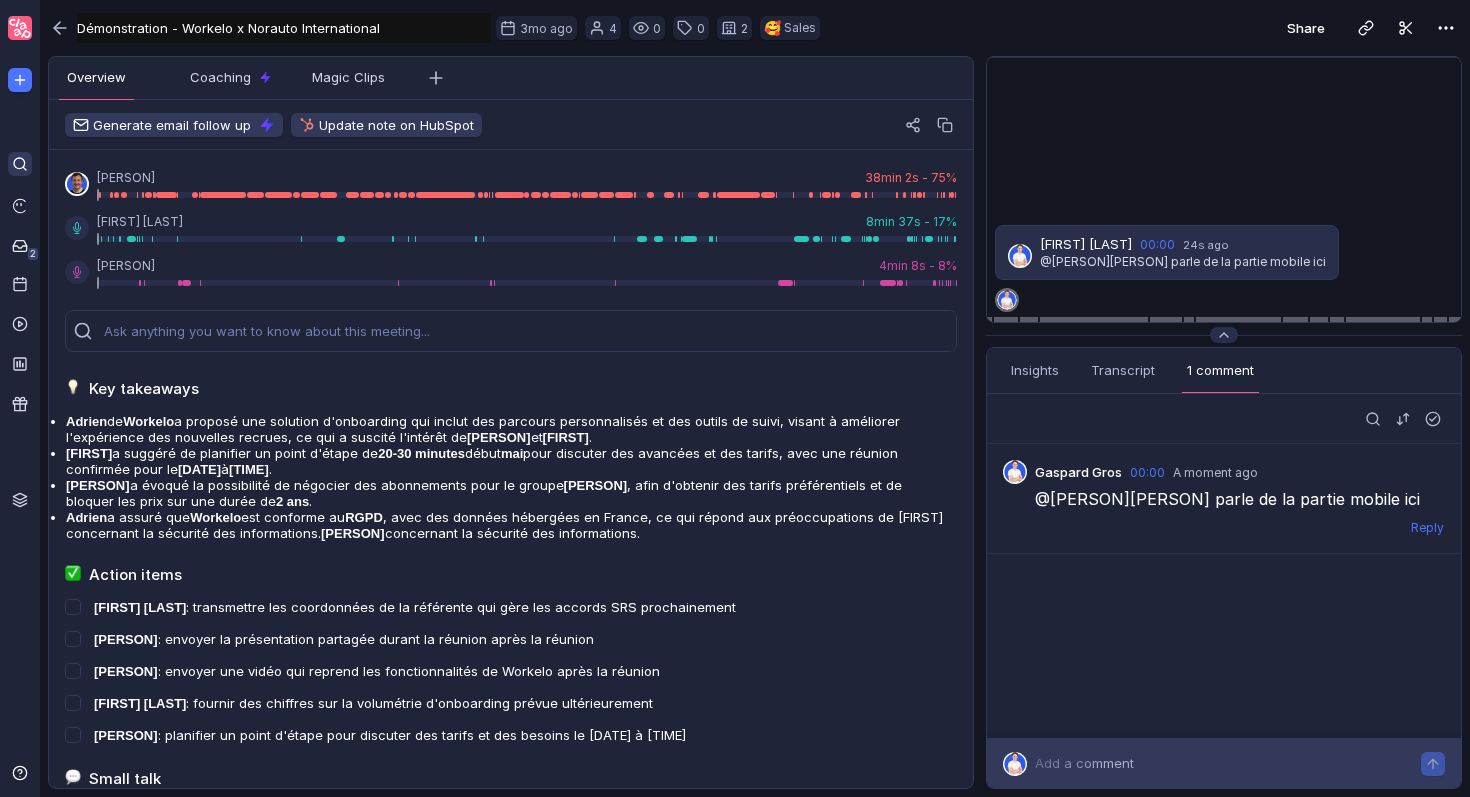 click at bounding box center (19, 163) 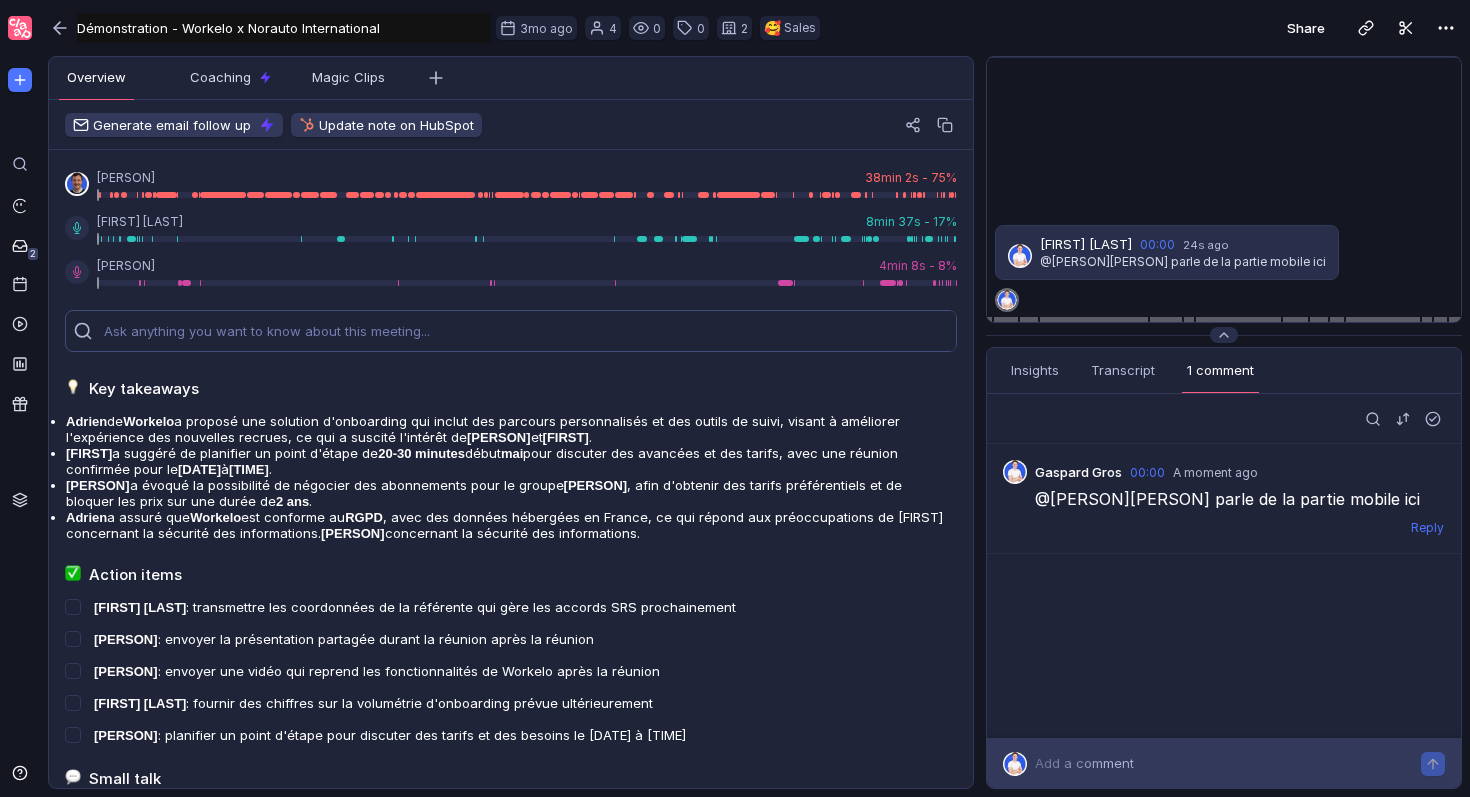 click at bounding box center [530, 331] 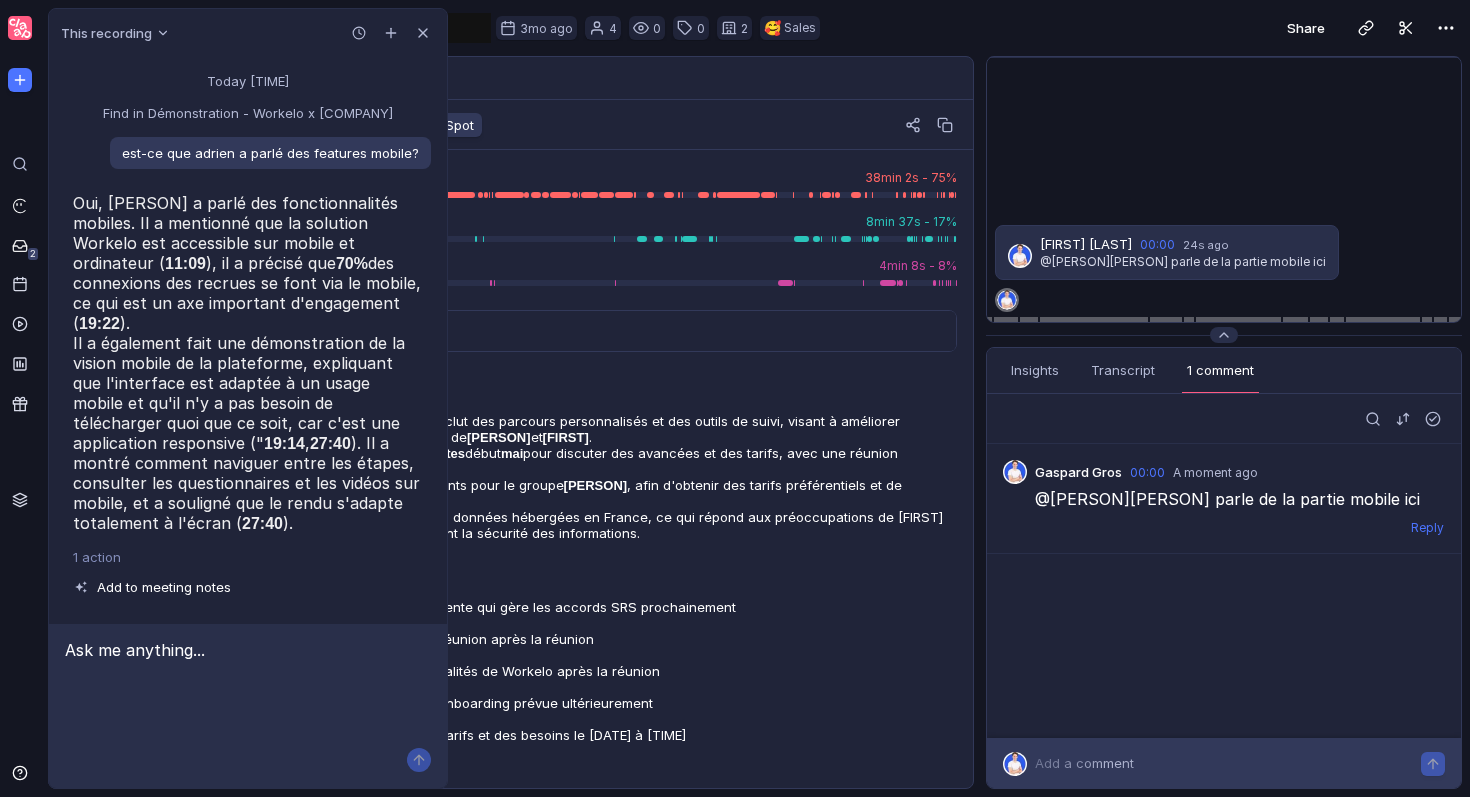 click on "[FIRST] [LAST] [DURATION] - [PERCENTAGE]% [FIRST] [LAST] [DURATION] - [PERCENTAGE]% [FIRST] [LAST] [DURATION] - [PERCENTAGE]% Key takeaways [FIRST] de Workelo a proposé une solution d'onboarding qui inclut des parcours personnalisés et des outils de suivi, visant à améliorer l'expérience des nouvelles recrues, ce qui a suscité l'intérêt de [FIRST] et [FIRST]. [FIRST] a suggéré de planifier un point d'étape de [DURATION] début [MONTH] pour discuter des avancées et des tarifs, avec une réunion confirmée pour le [DATE] à [TIME]. [FIRST] a évoqué la possibilité de négocier des abonnements pour le groupe [COMPANY], afin d'obtenir des tarifs préférentiels et de bloquer les prix sur une durée de [NUMBER] ans. [FIRST] a assuré que Workelo est conforme au RGPD, avec des données hébergées en France, ce qui répond aux préoccupations de [FIRST] concernant la sécurité des informations. Action items [FIRST] [LAST] : transmettre les coordonnées de la référente qui gère les accords SRS prochainement [FIRST] [LAST] Small talk" at bounding box center (511, 1294) 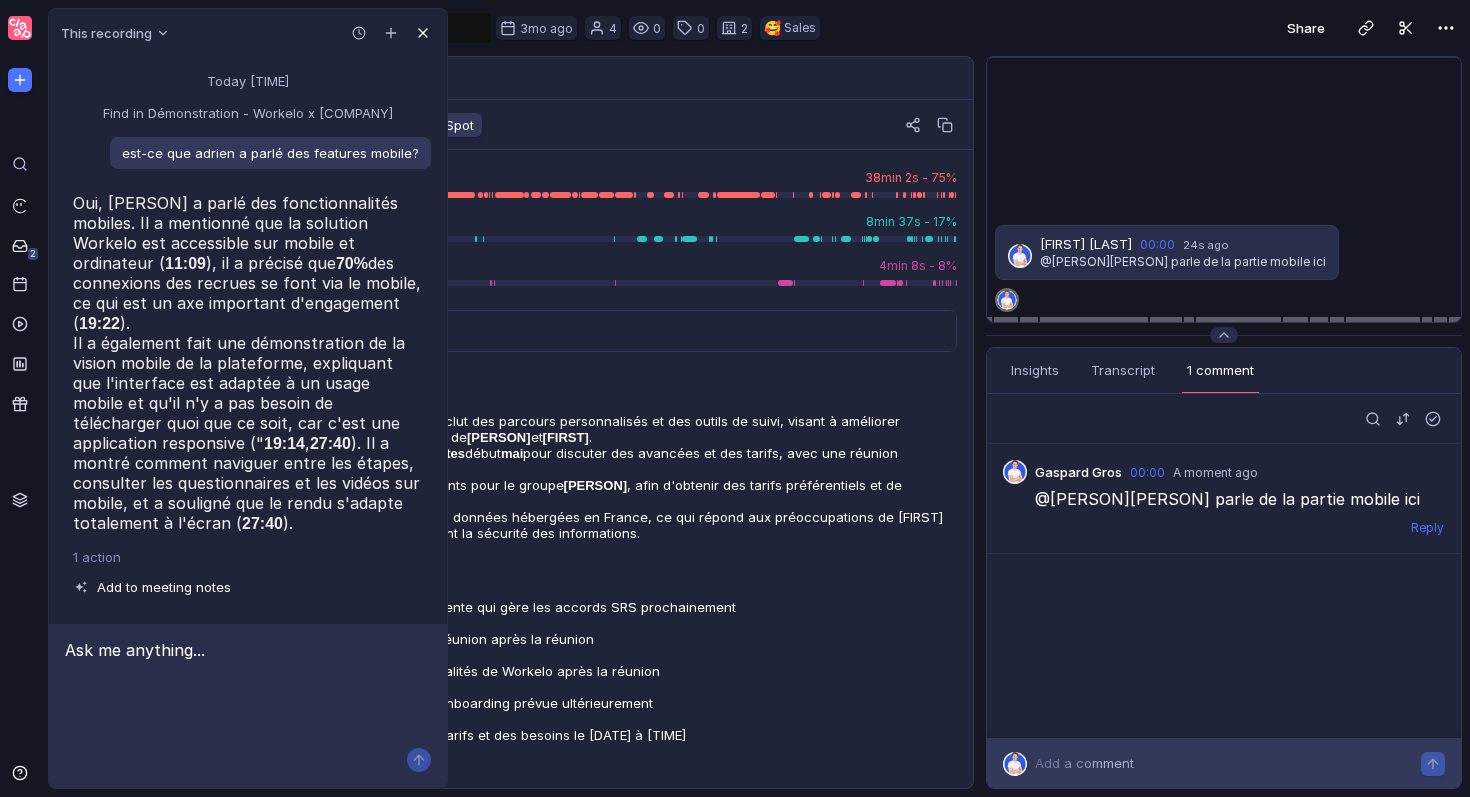 click at bounding box center (423, 33) 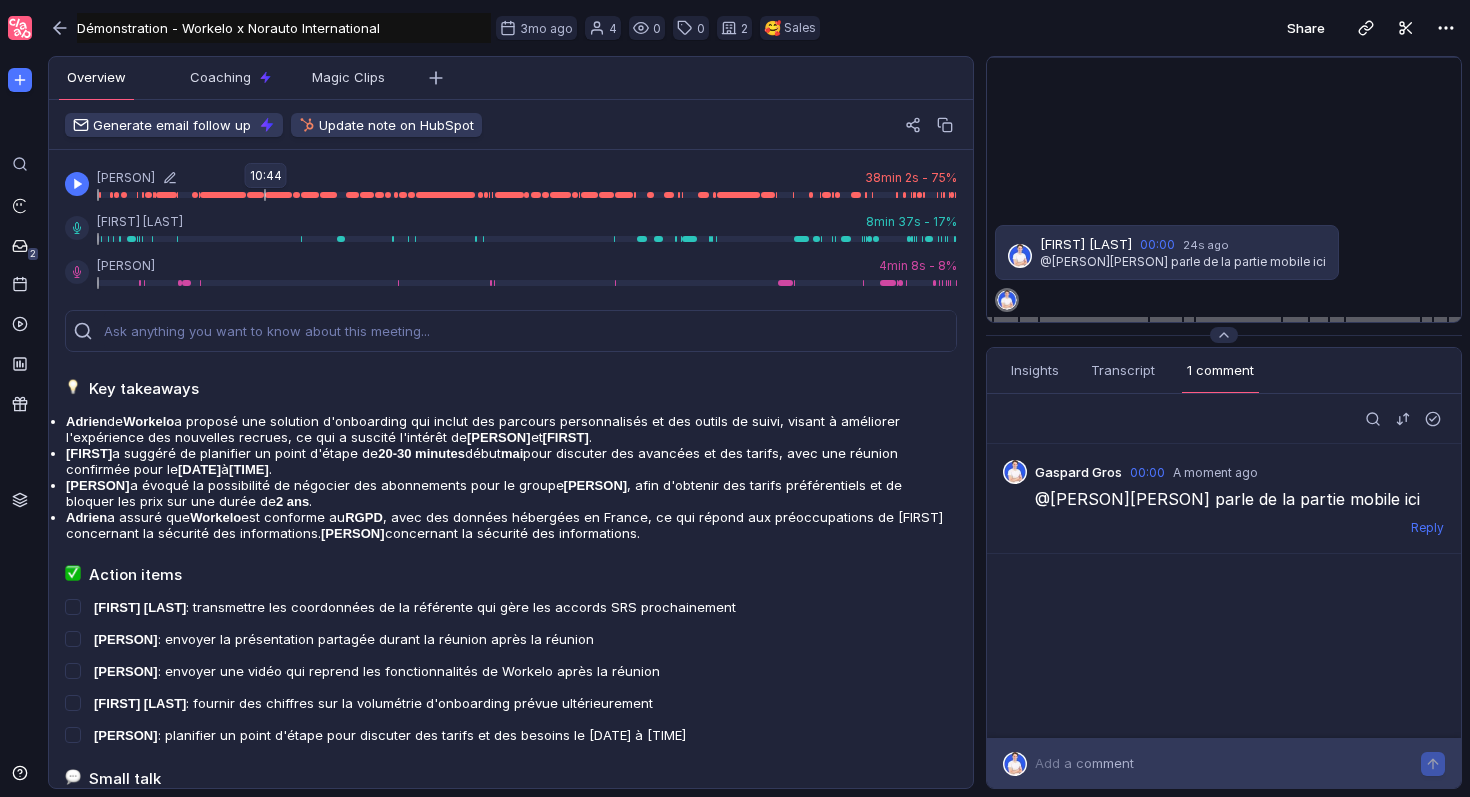 click at bounding box center (527, 195) 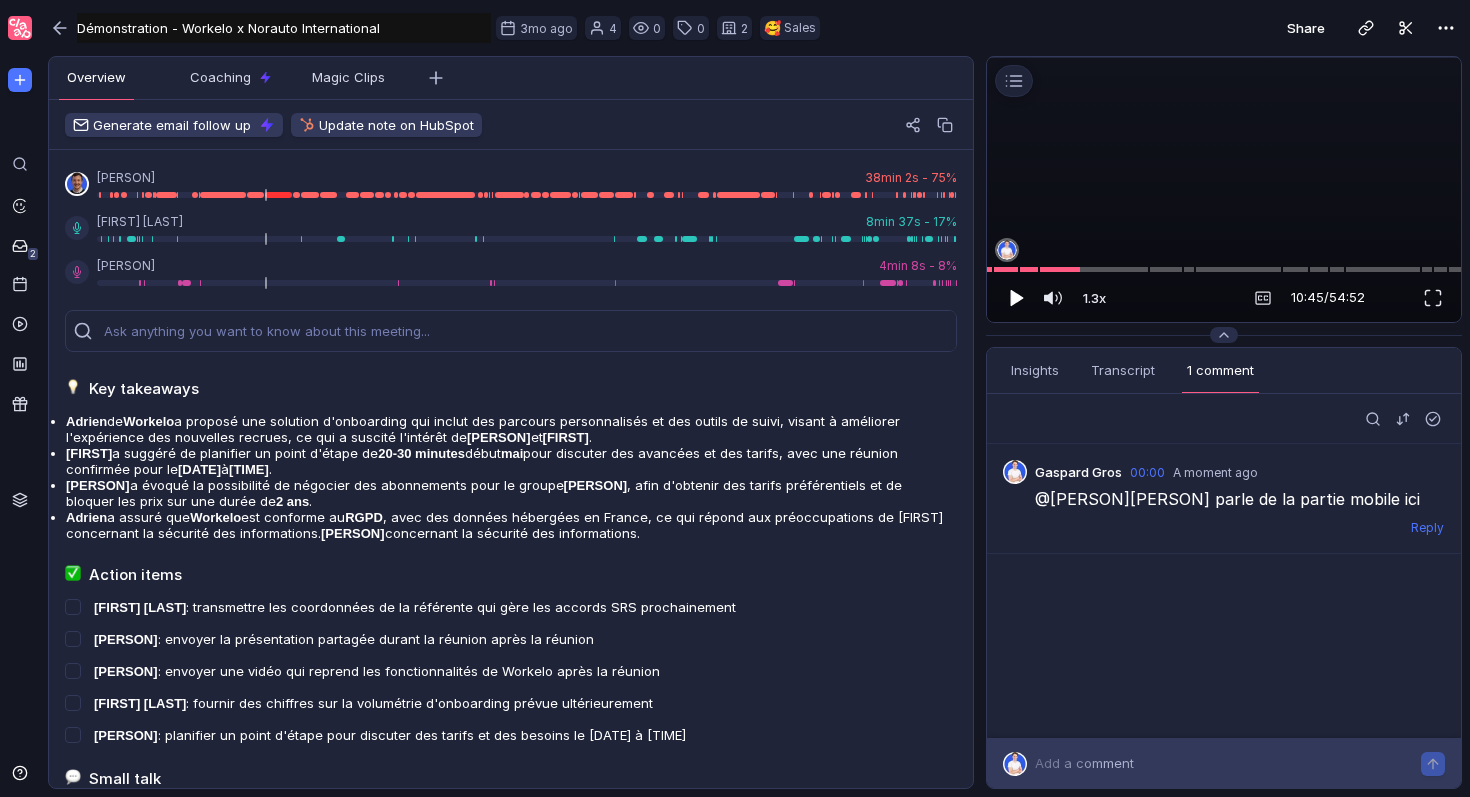 click at bounding box center [1017, 298] 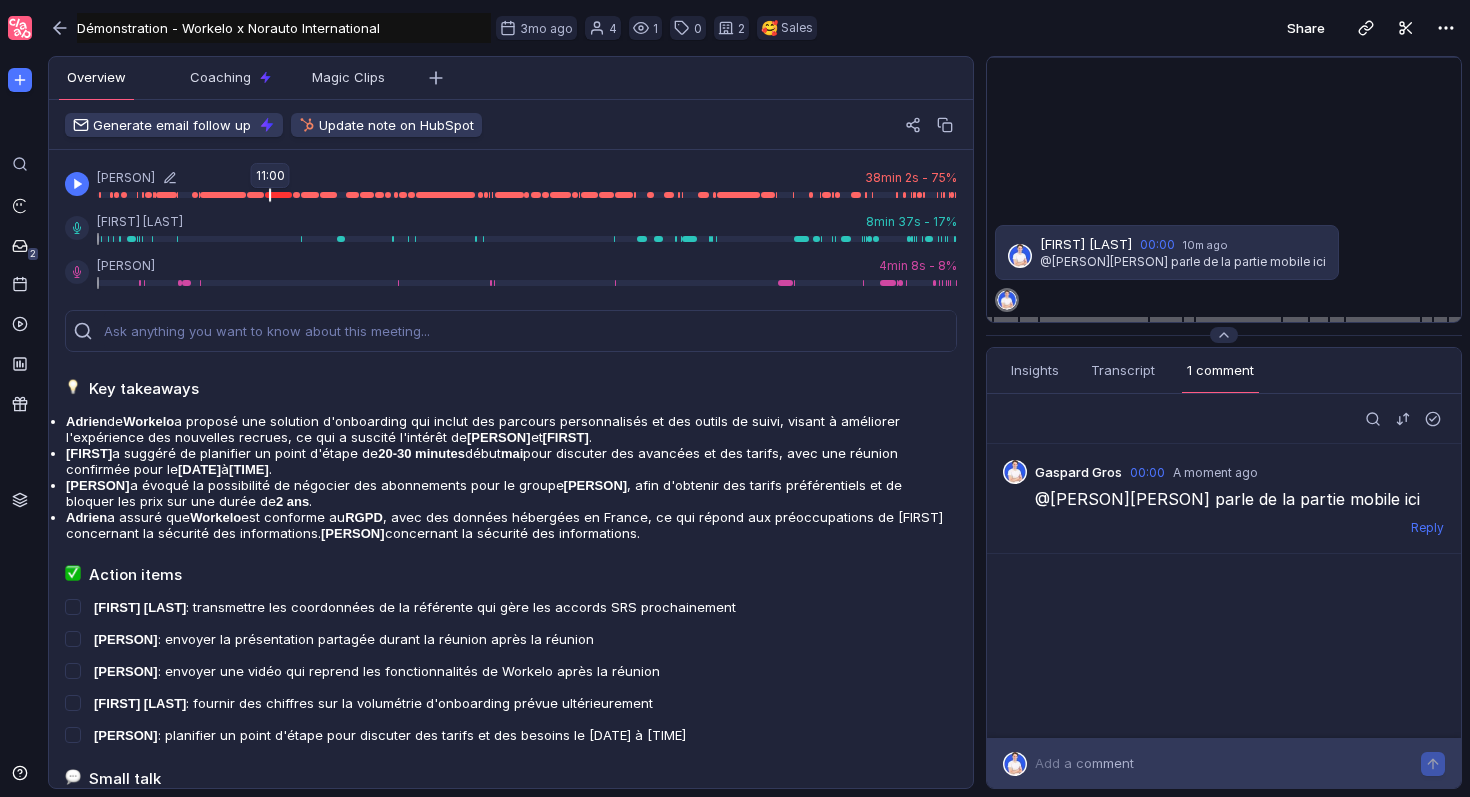 click at bounding box center [527, 195] 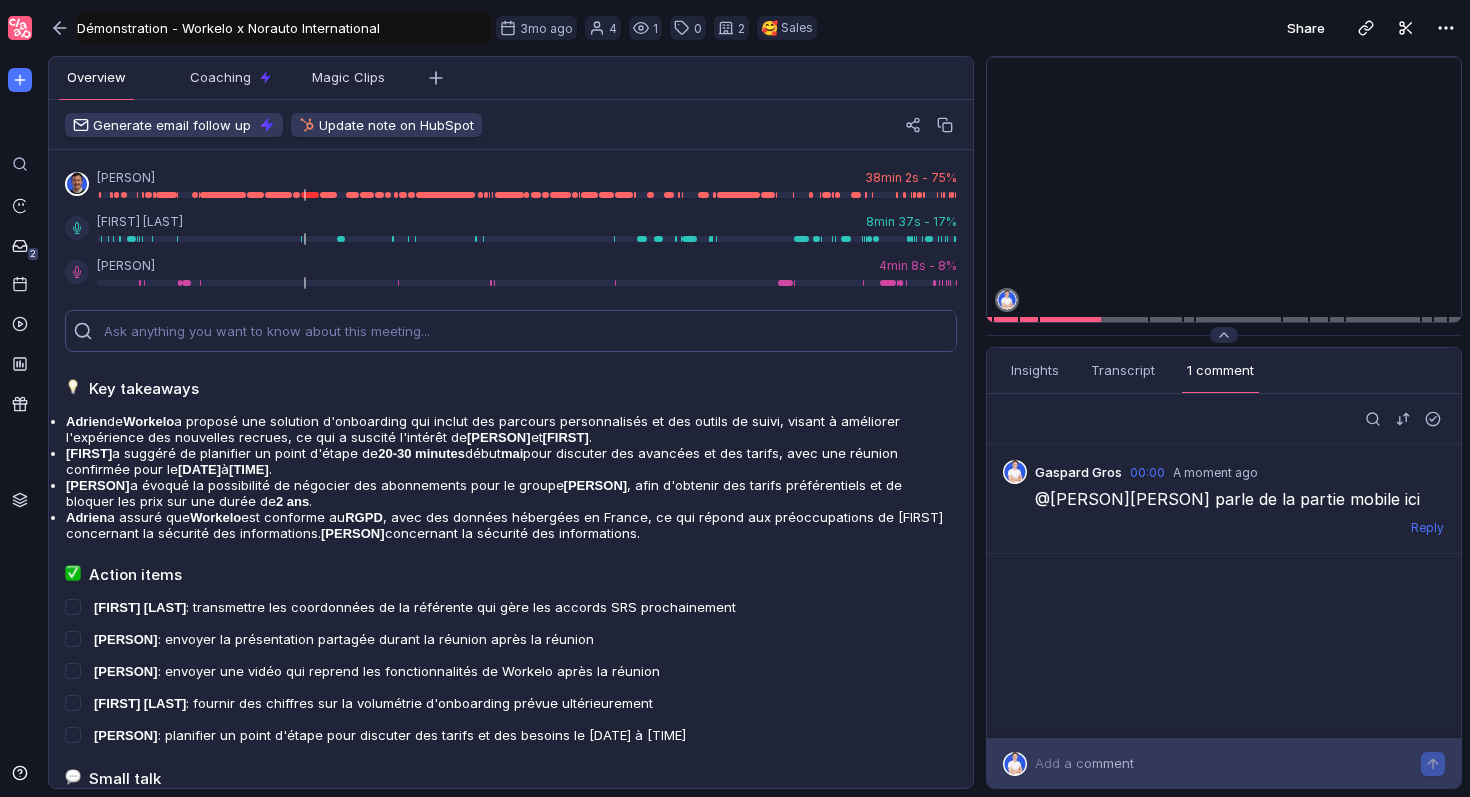 click at bounding box center (530, 331) 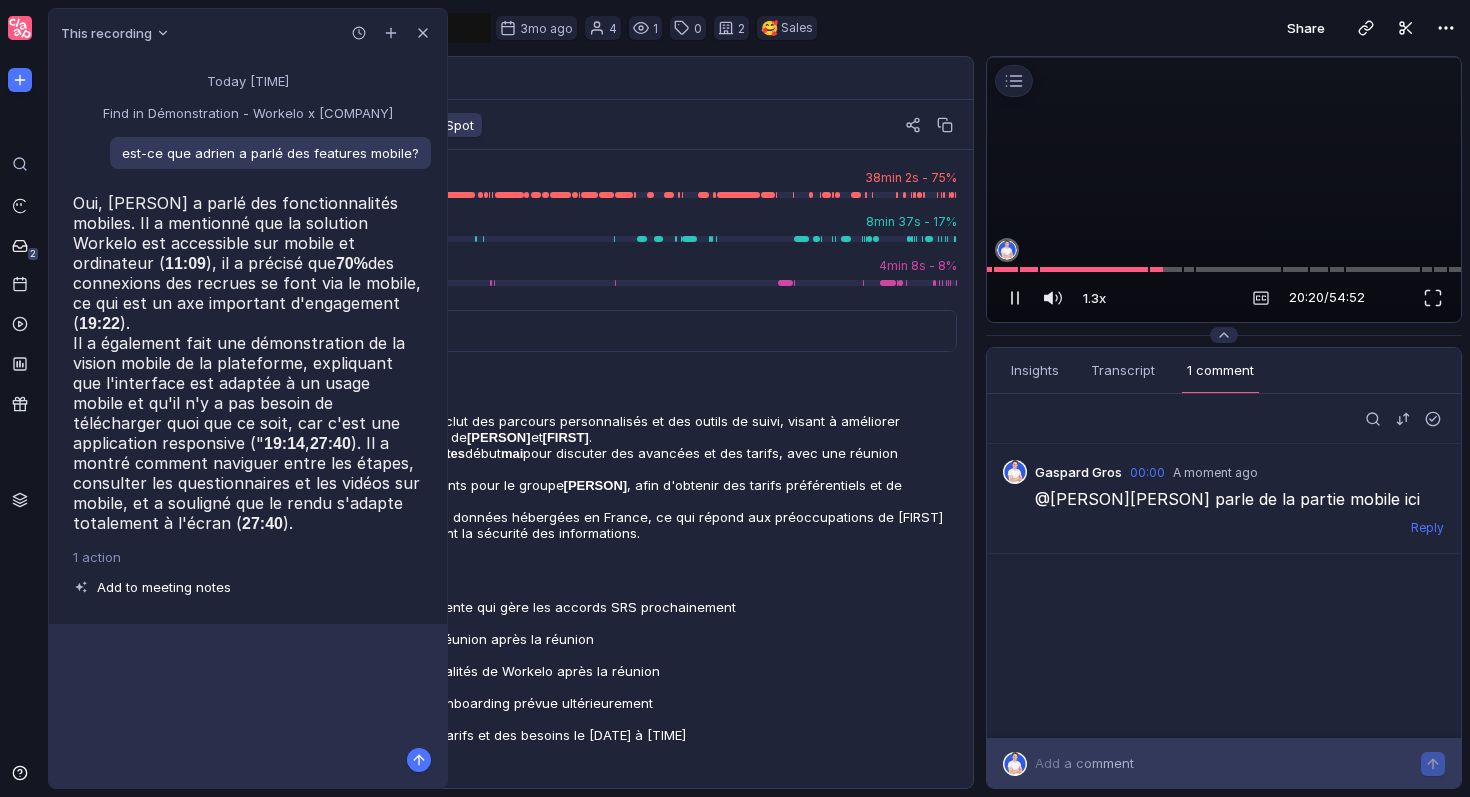 click at bounding box center [1015, 298] 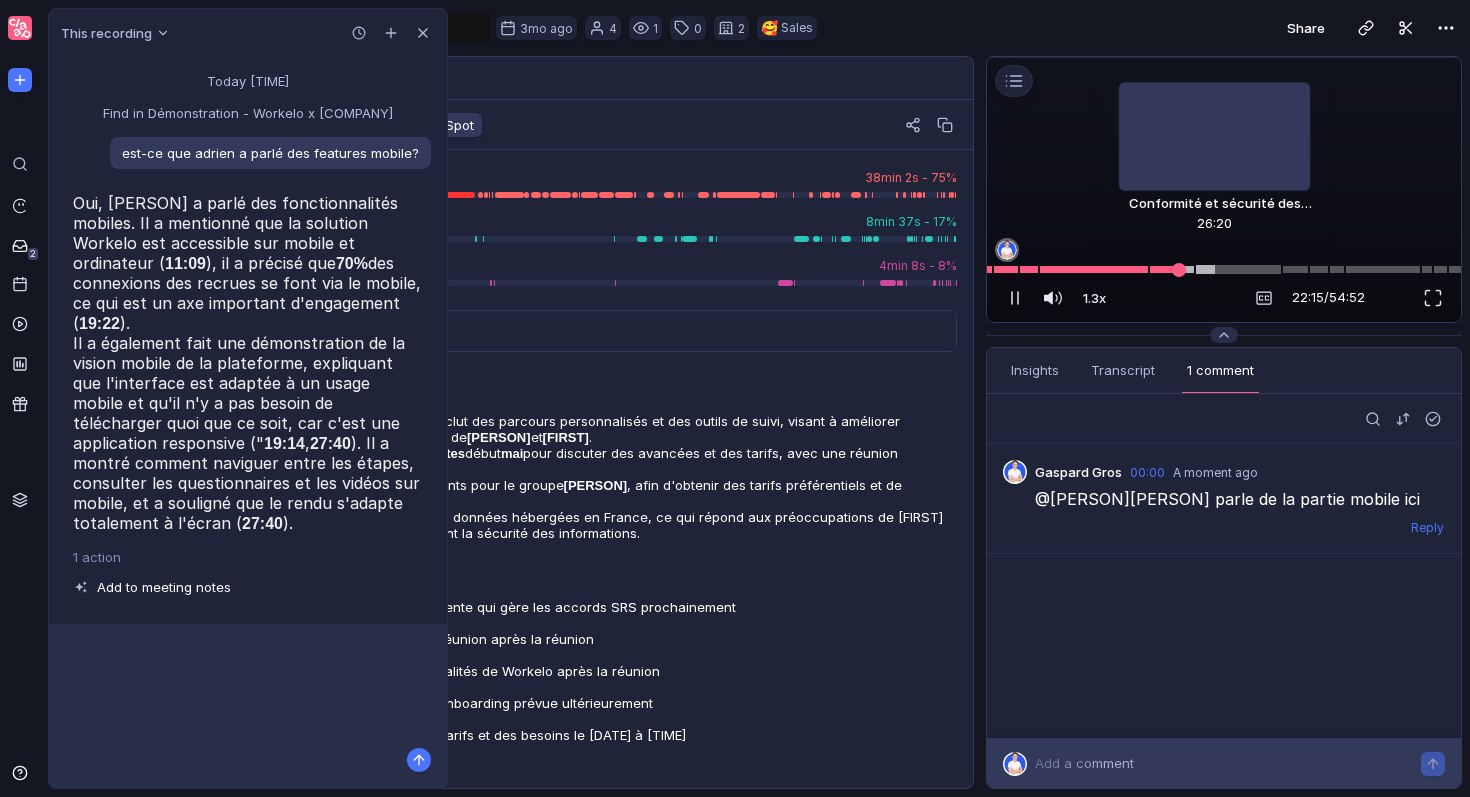 click at bounding box center (1239, 270) 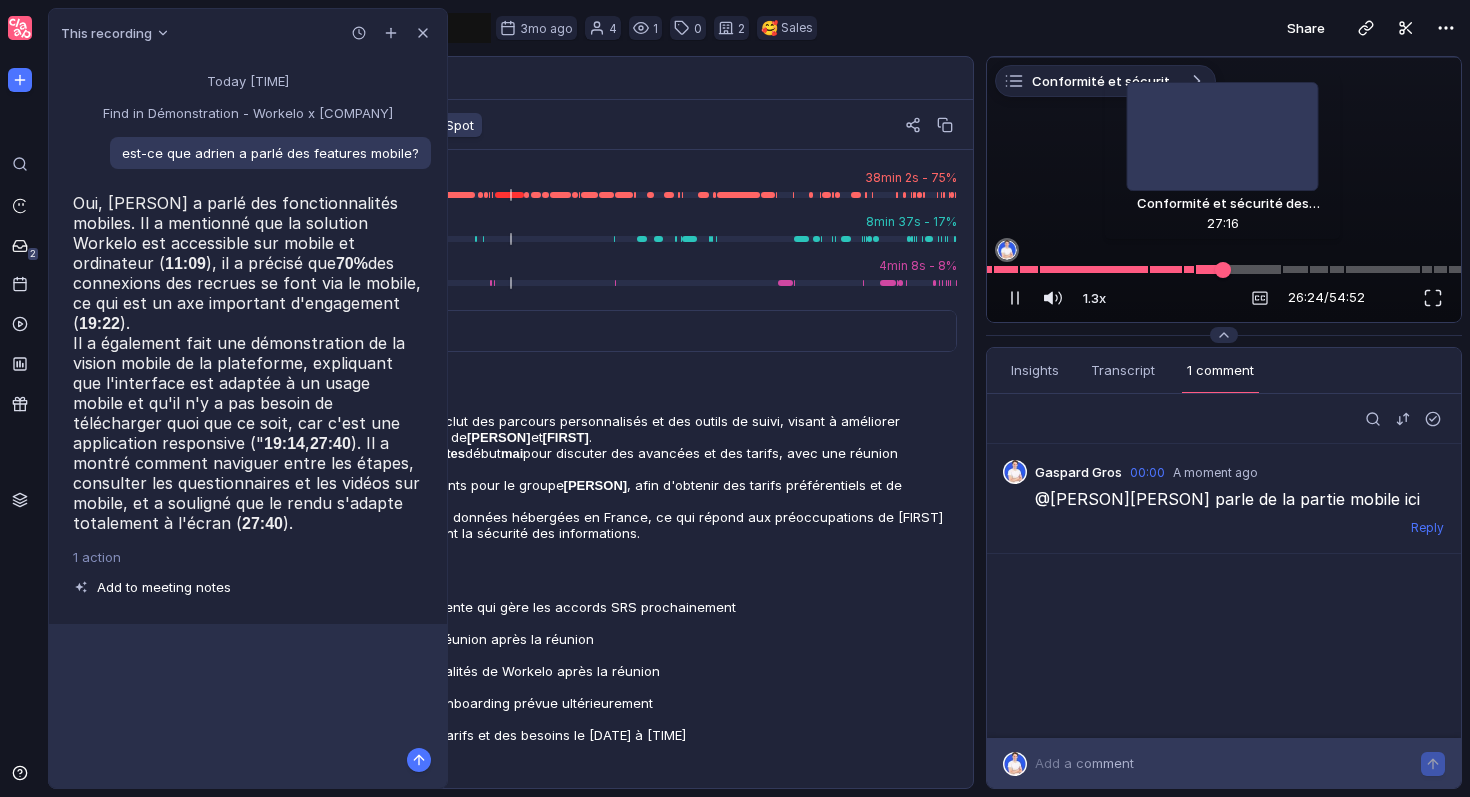 click at bounding box center (1239, 270) 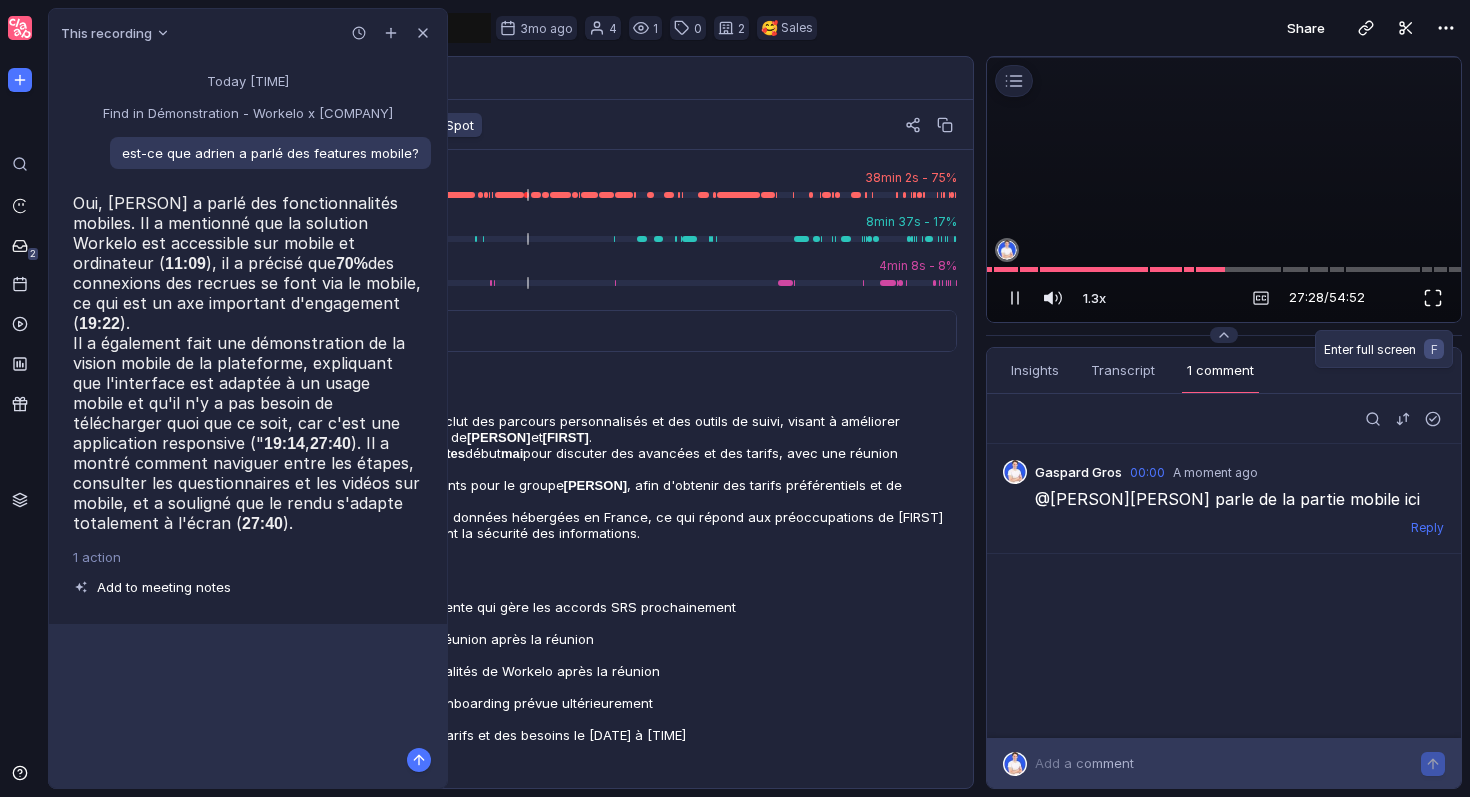 click at bounding box center (1433, 298) 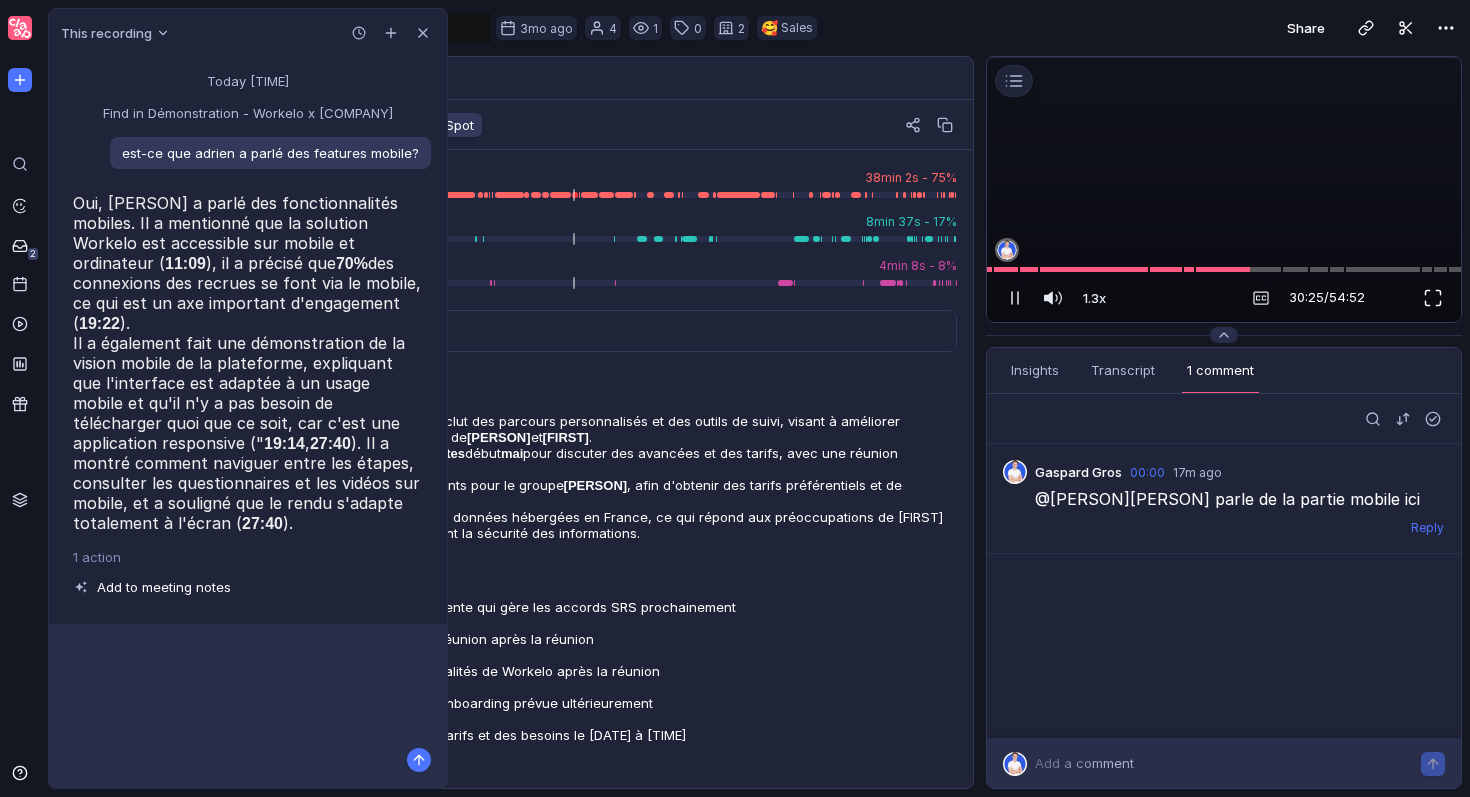 click at bounding box center (1433, 298) 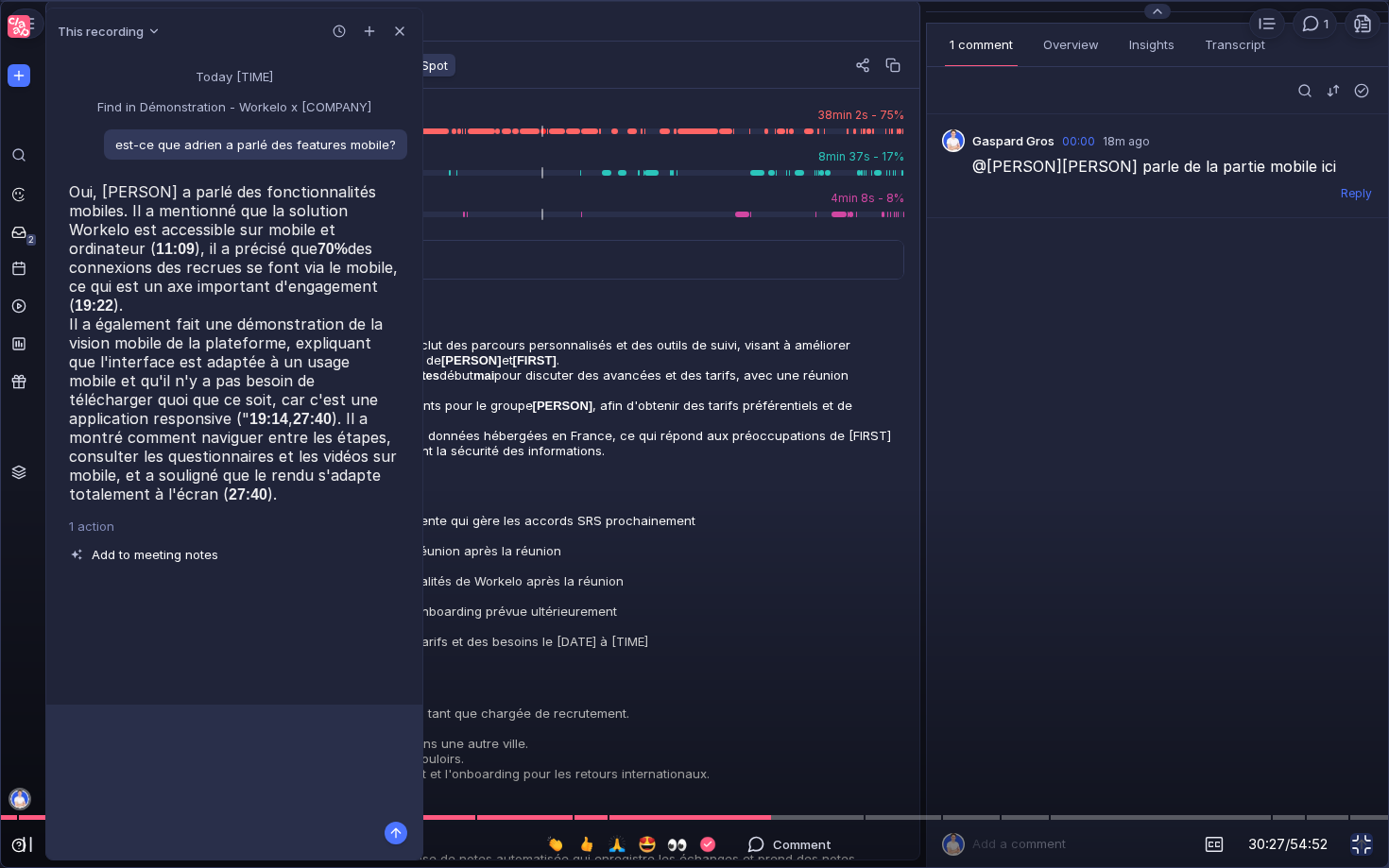 click at bounding box center [694, 44] 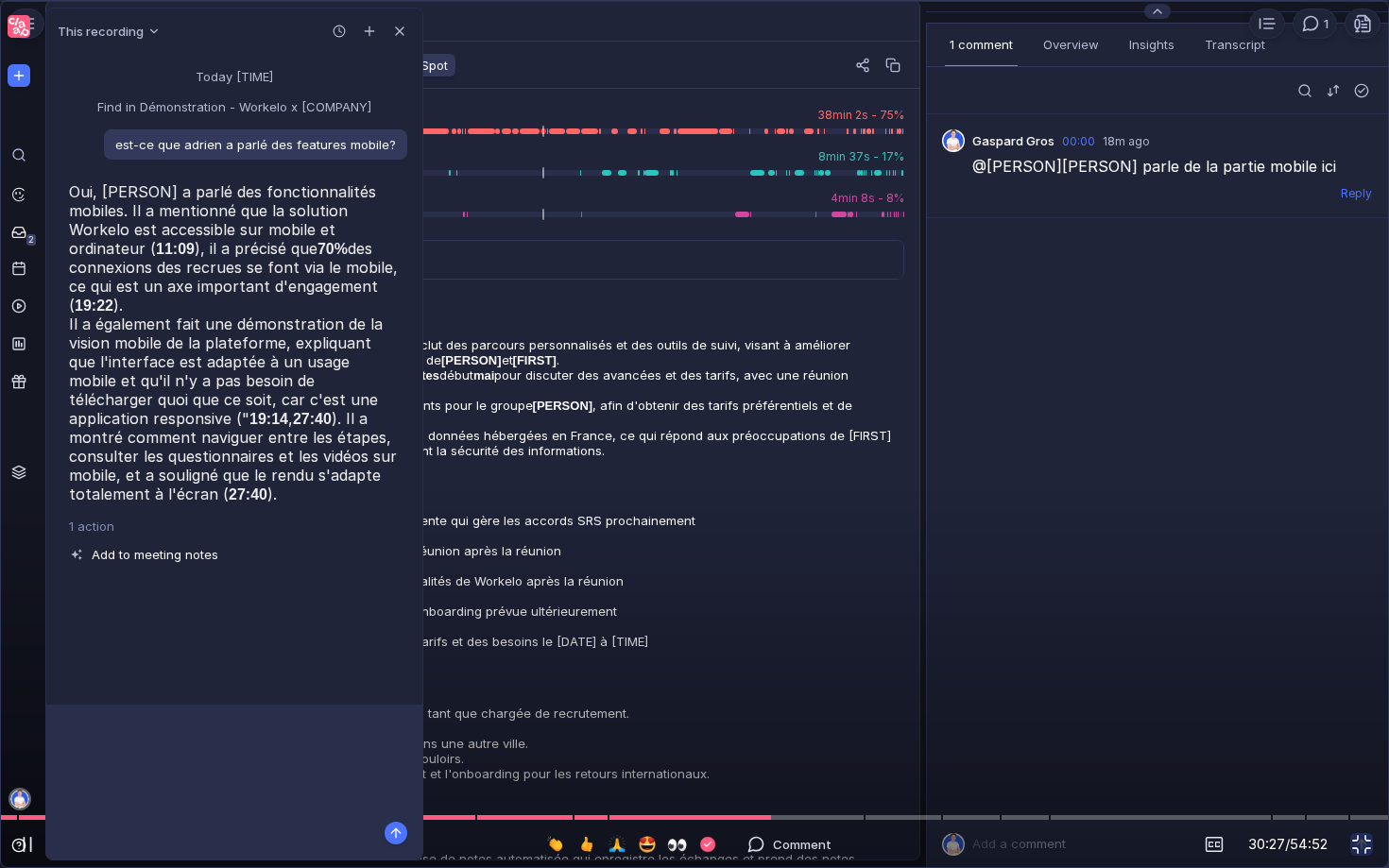 click at bounding box center (694, 44) 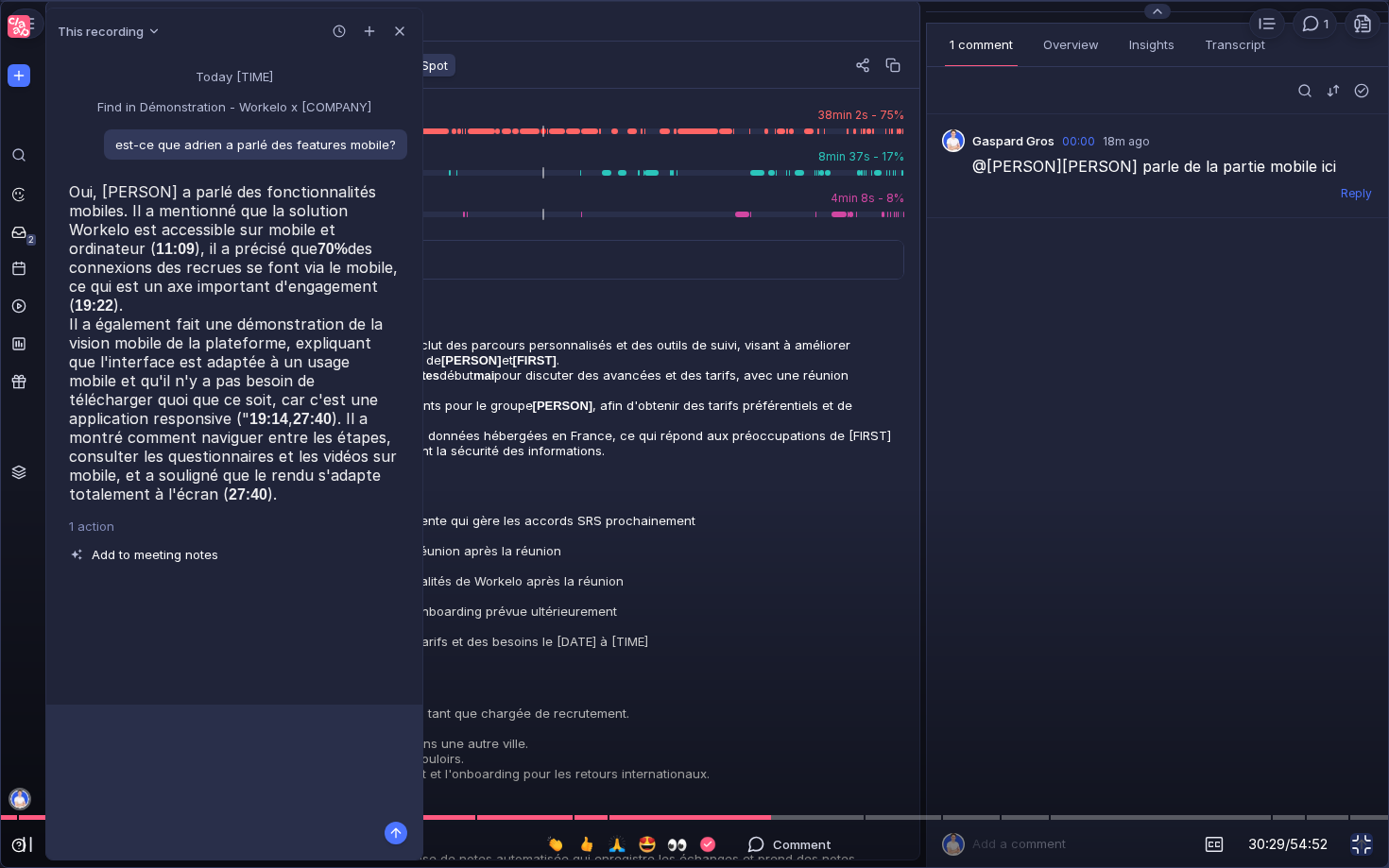 click at bounding box center [694, 44] 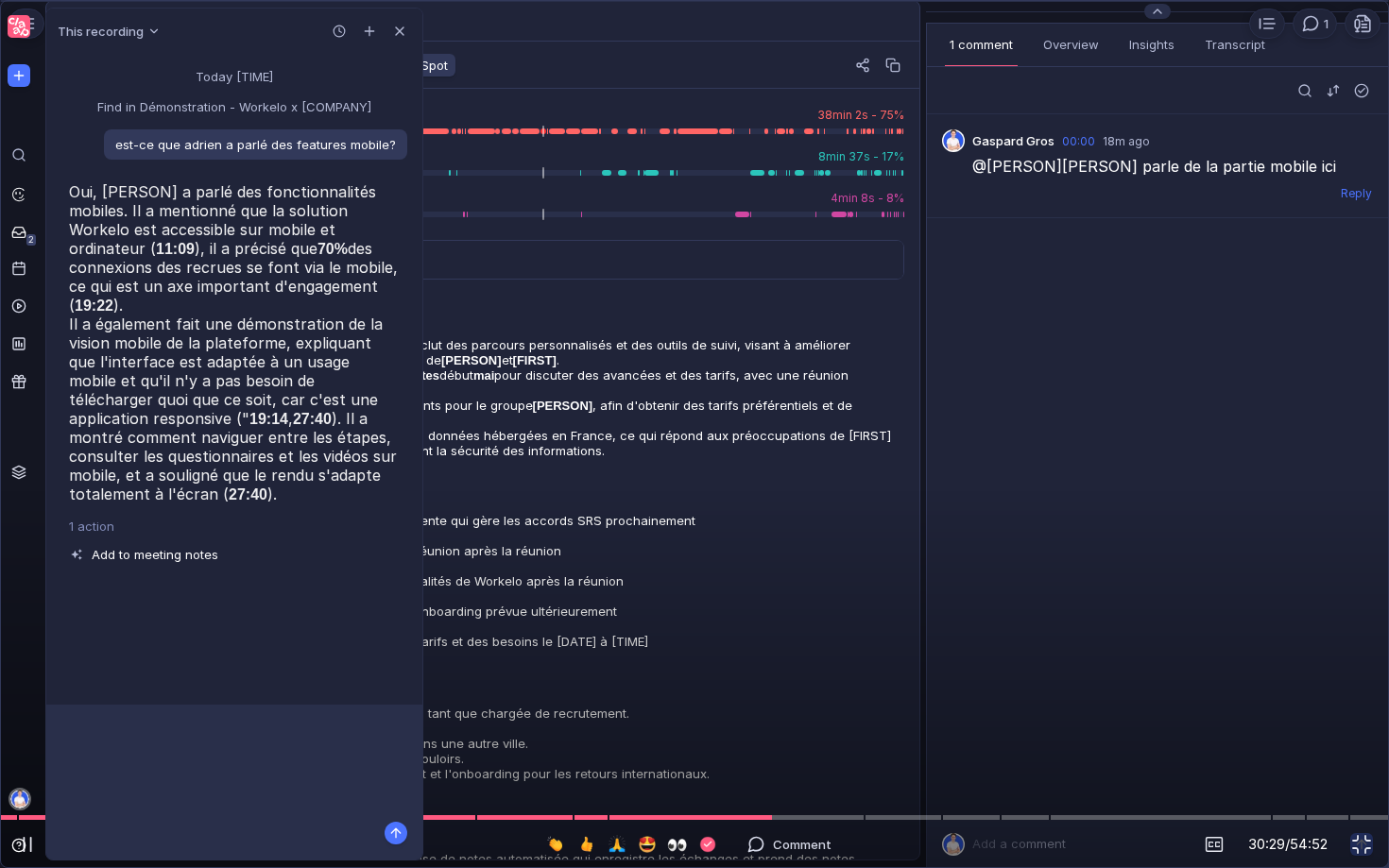 click at bounding box center [694, 44] 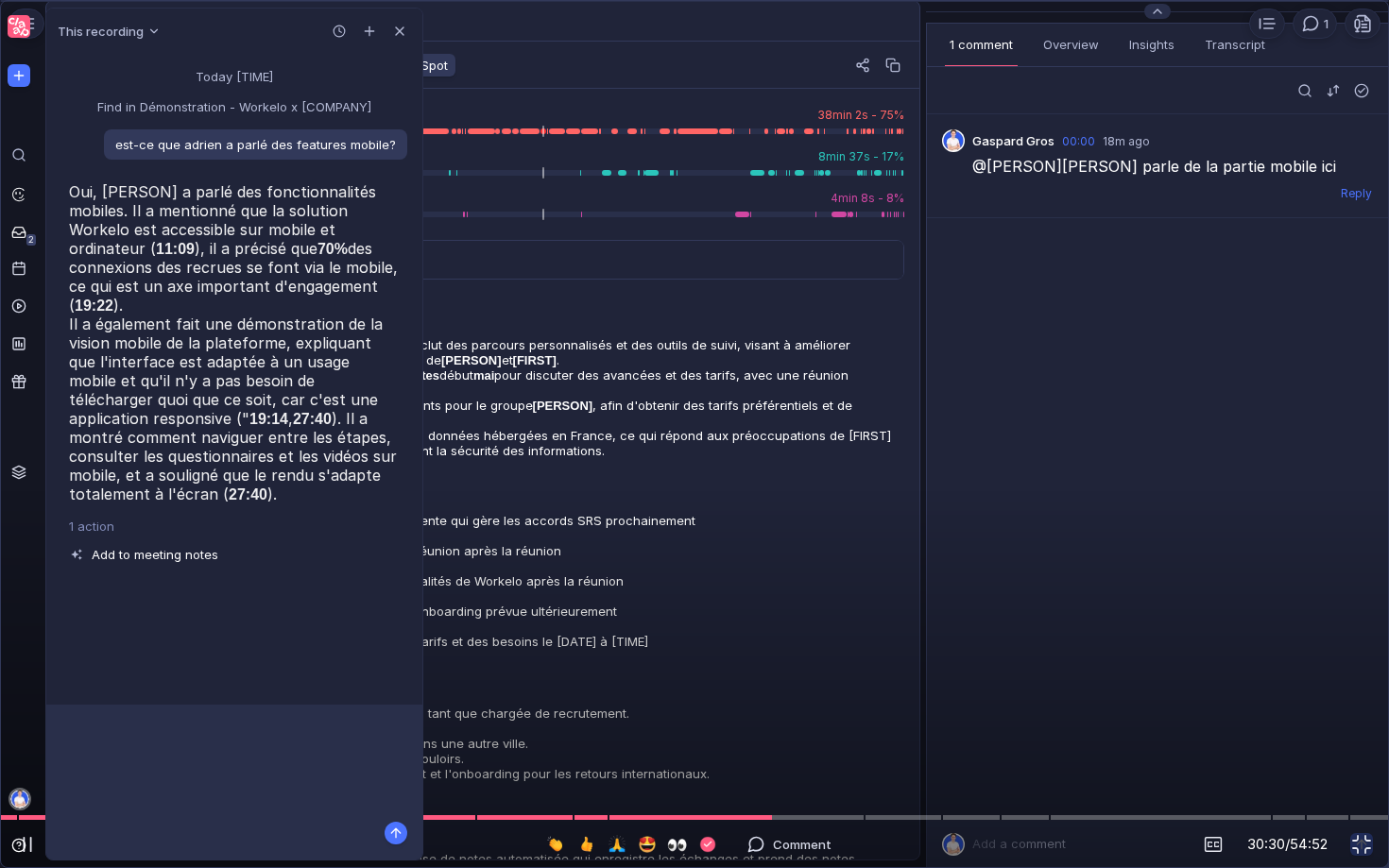 click at bounding box center [694, 44] 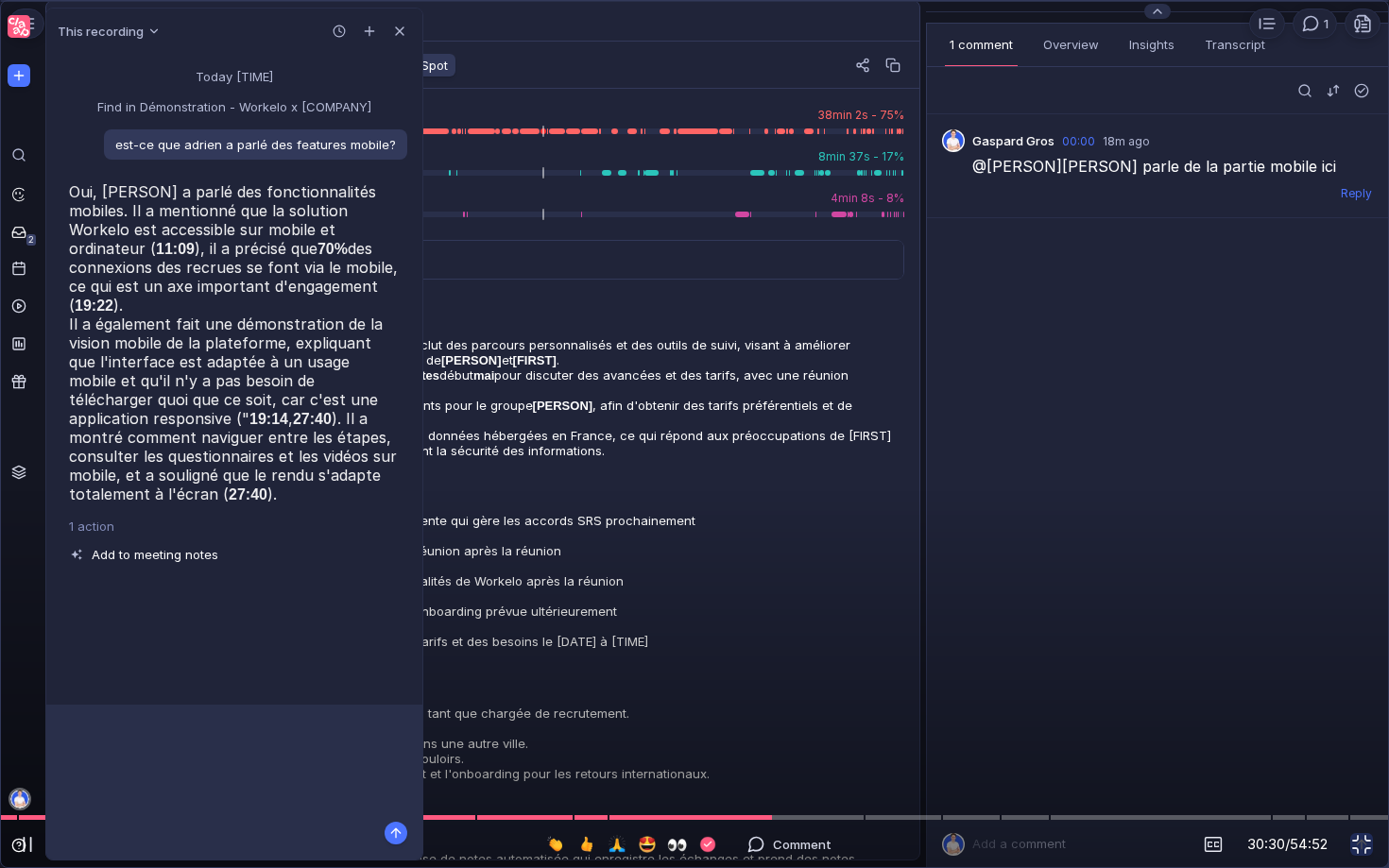 click at bounding box center [694, 44] 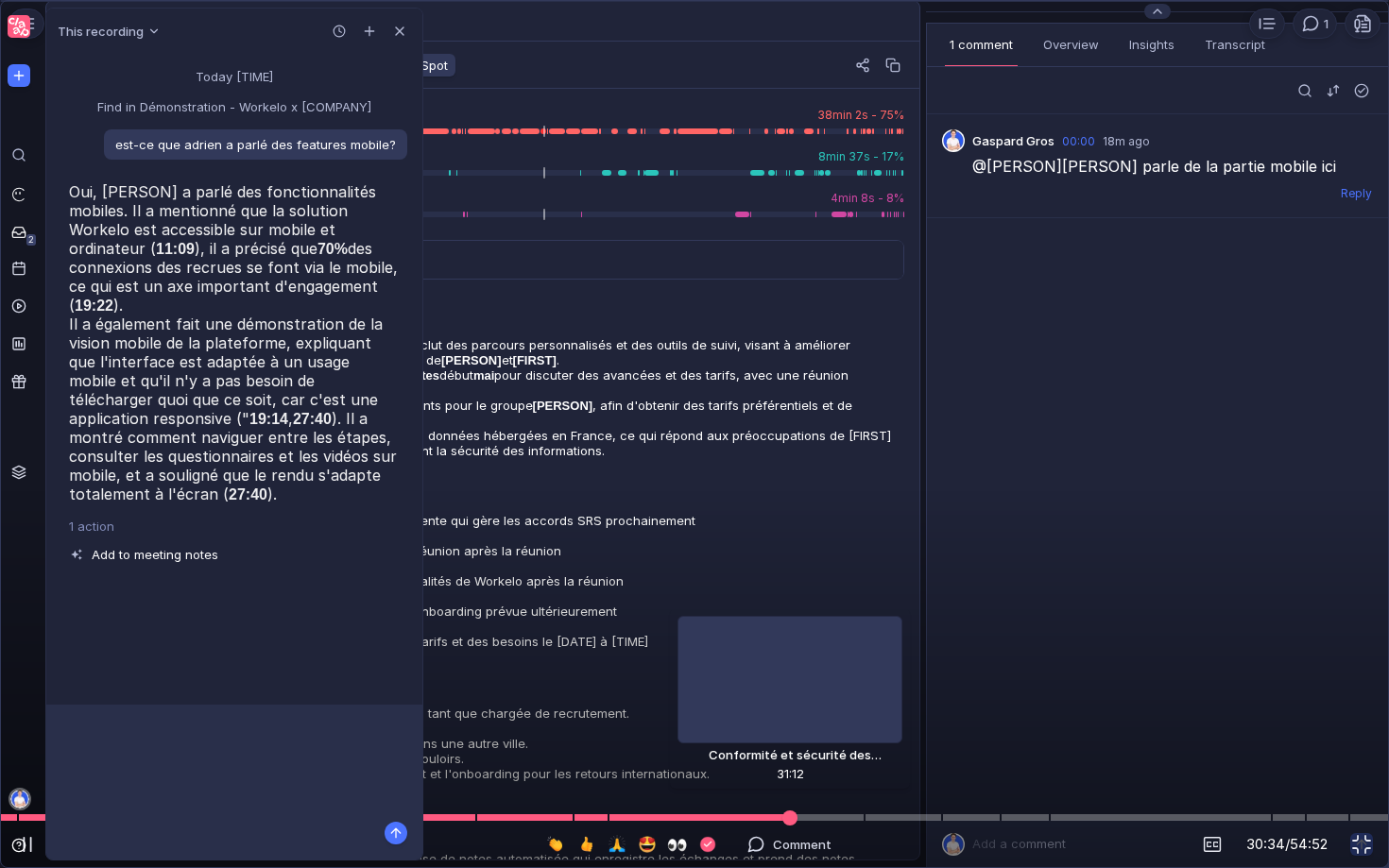 click at bounding box center (694, 817) 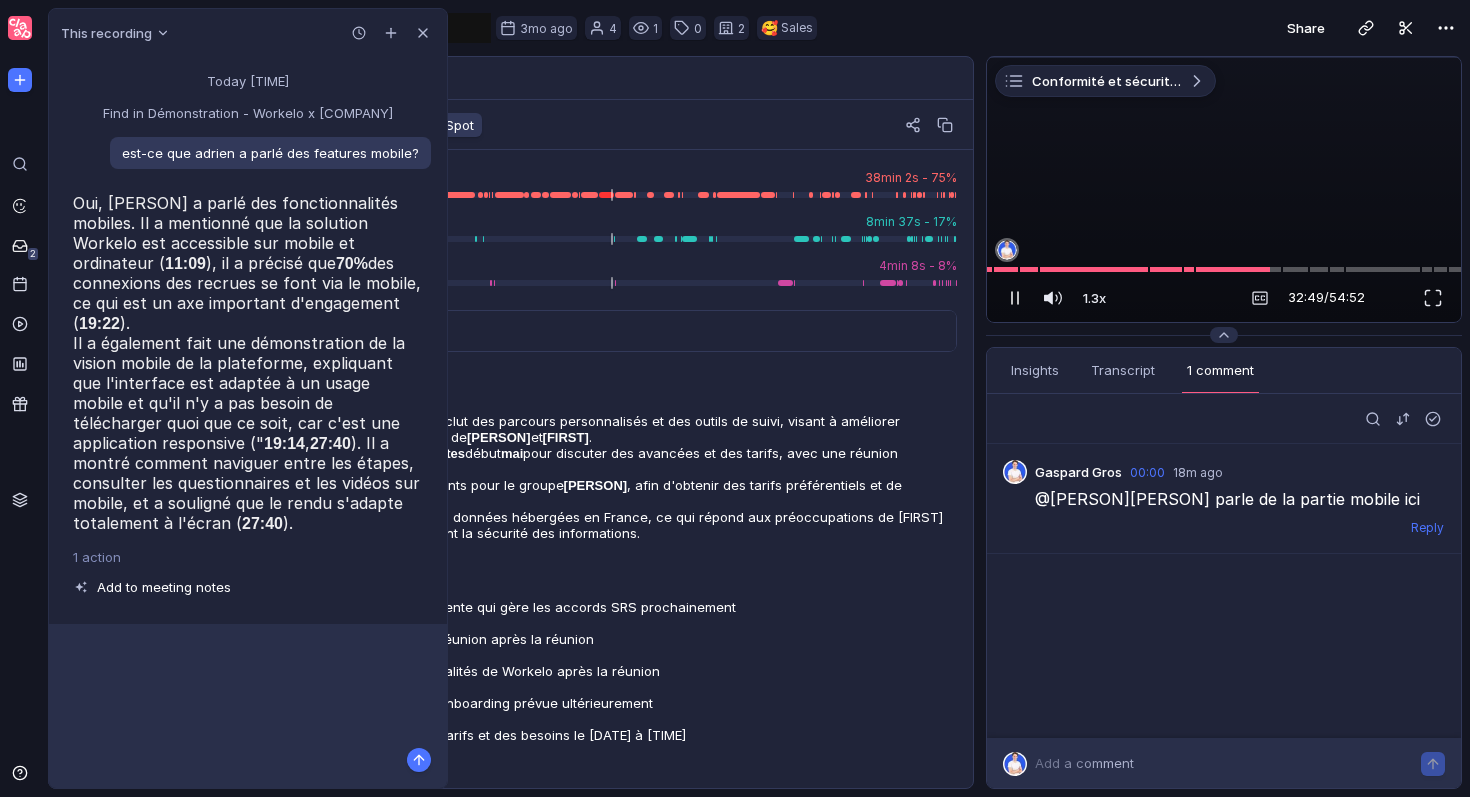 click at bounding box center [1012, 298] 